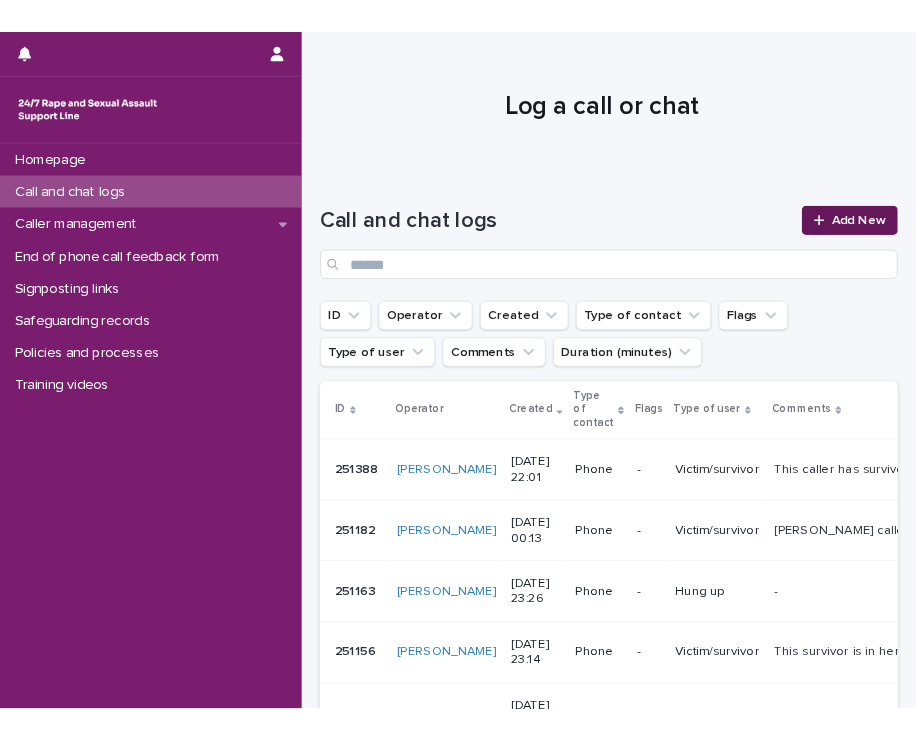 scroll, scrollTop: 0, scrollLeft: 0, axis: both 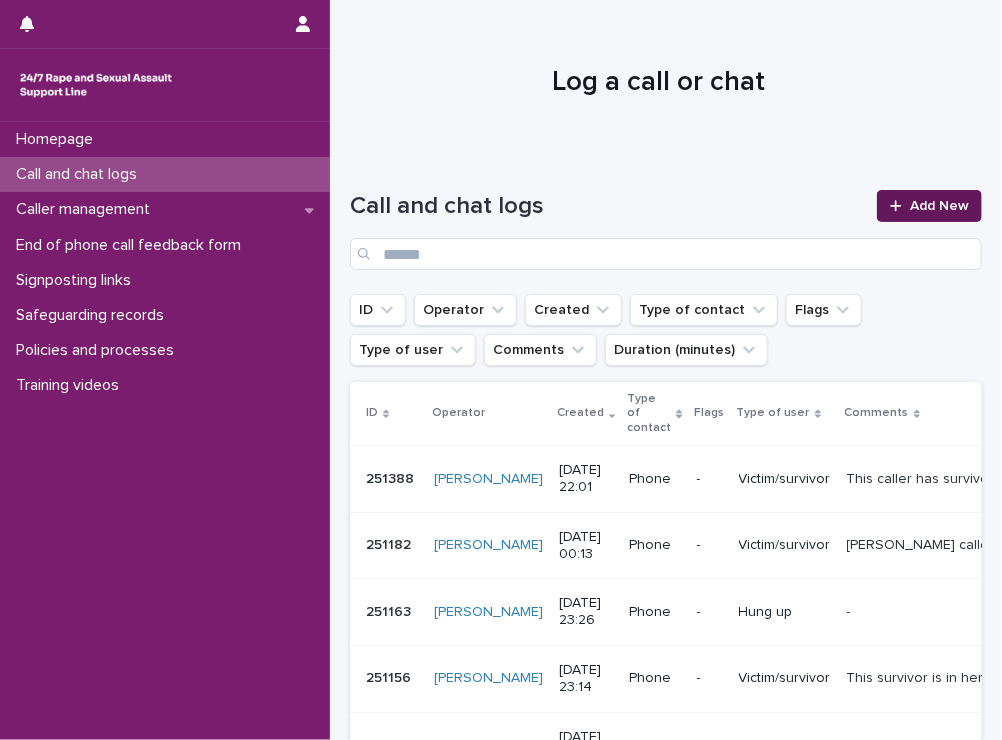 click at bounding box center (900, 206) 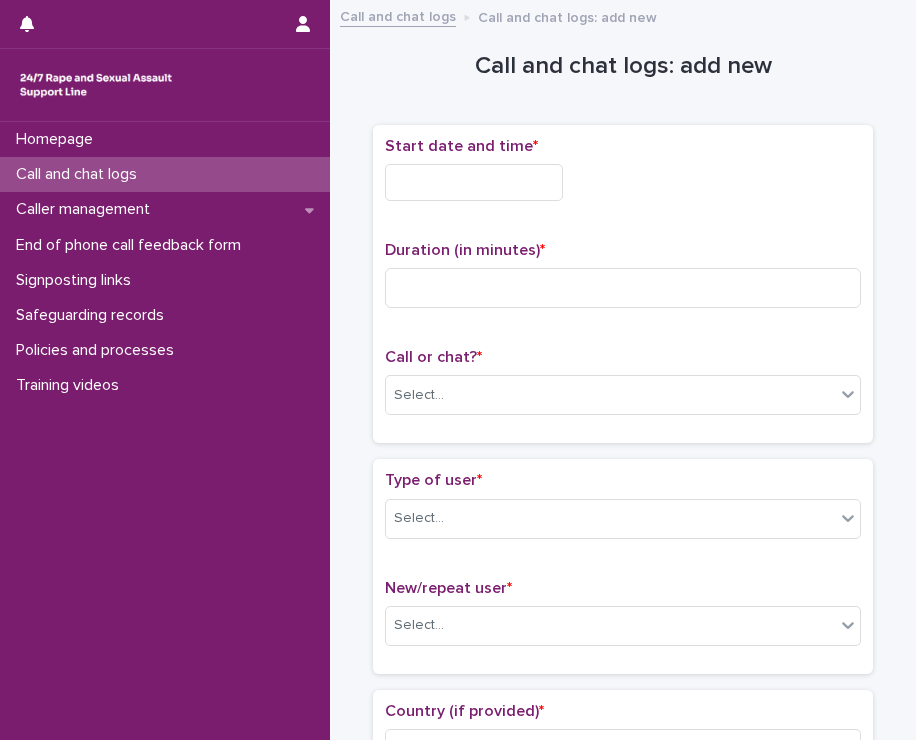 click at bounding box center [474, 182] 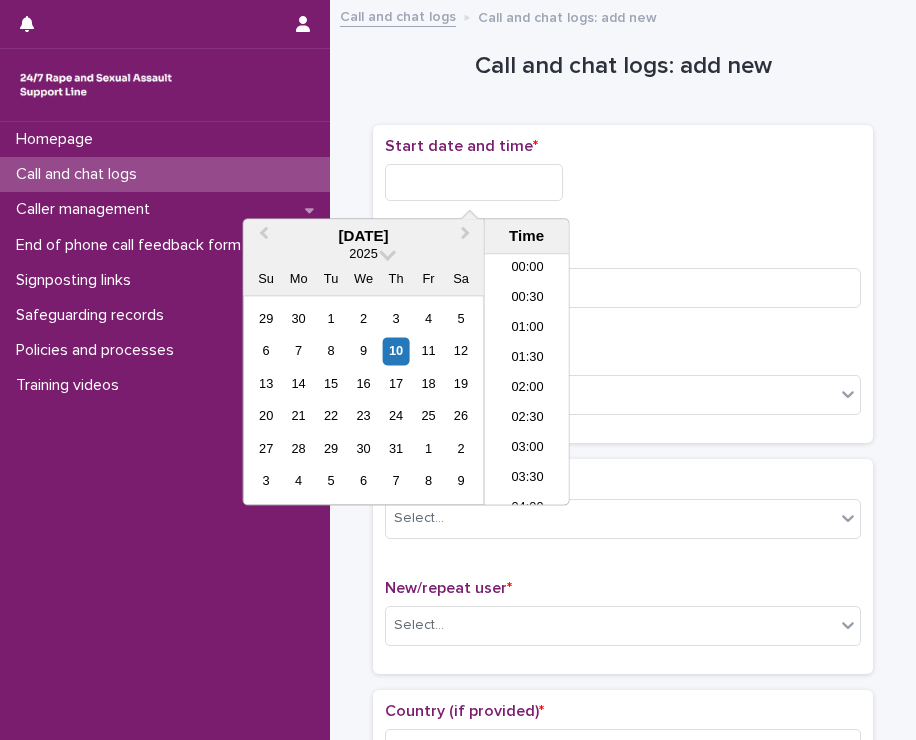 scroll, scrollTop: 1189, scrollLeft: 0, axis: vertical 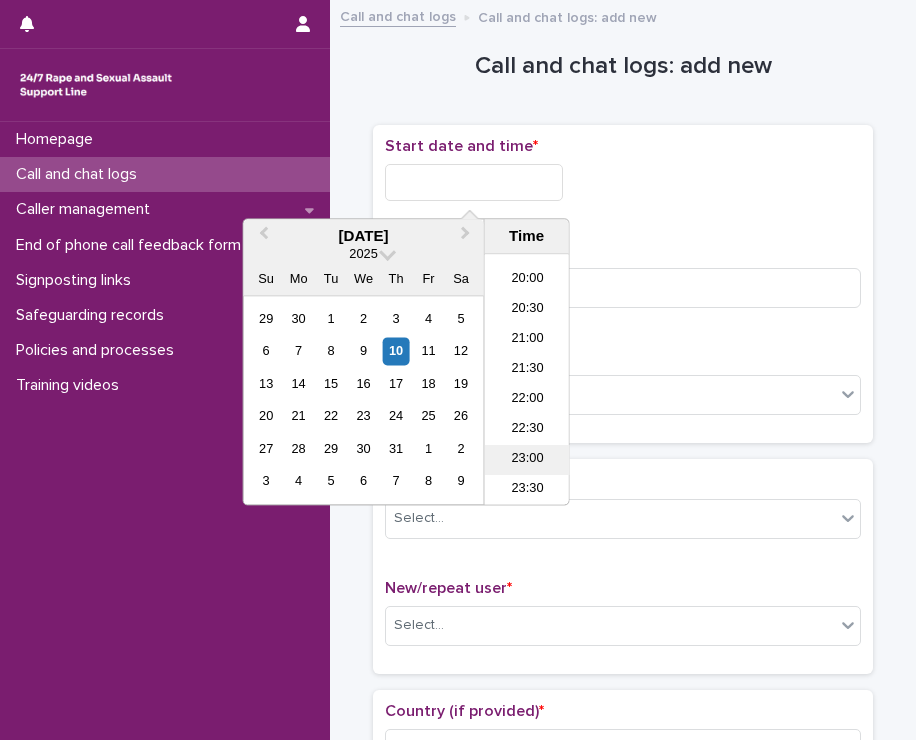 click on "23:00" at bounding box center (527, 461) 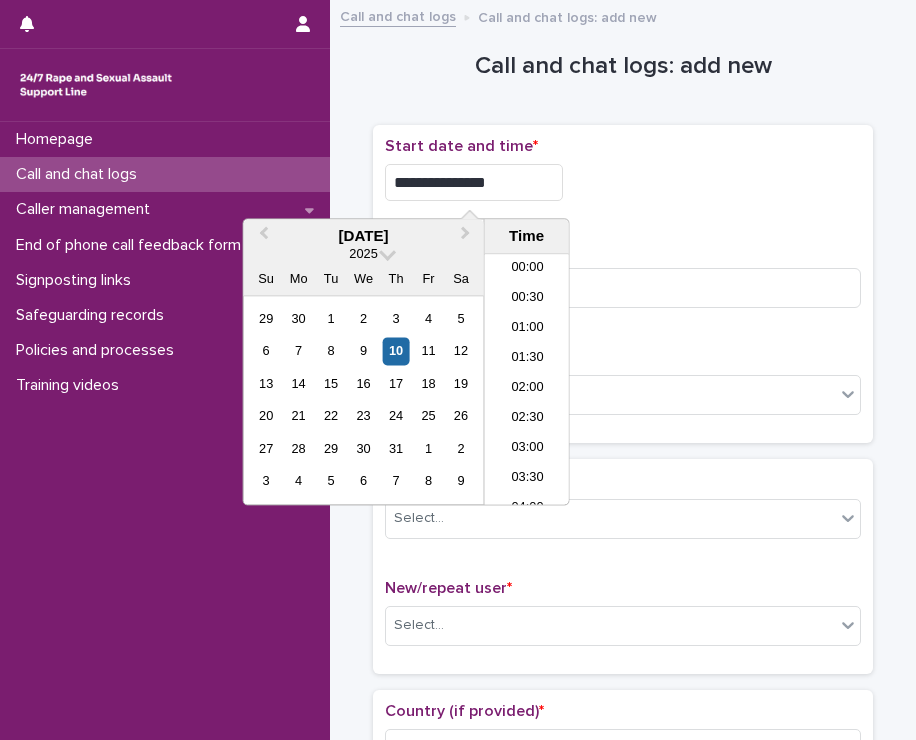 scroll, scrollTop: 1189, scrollLeft: 0, axis: vertical 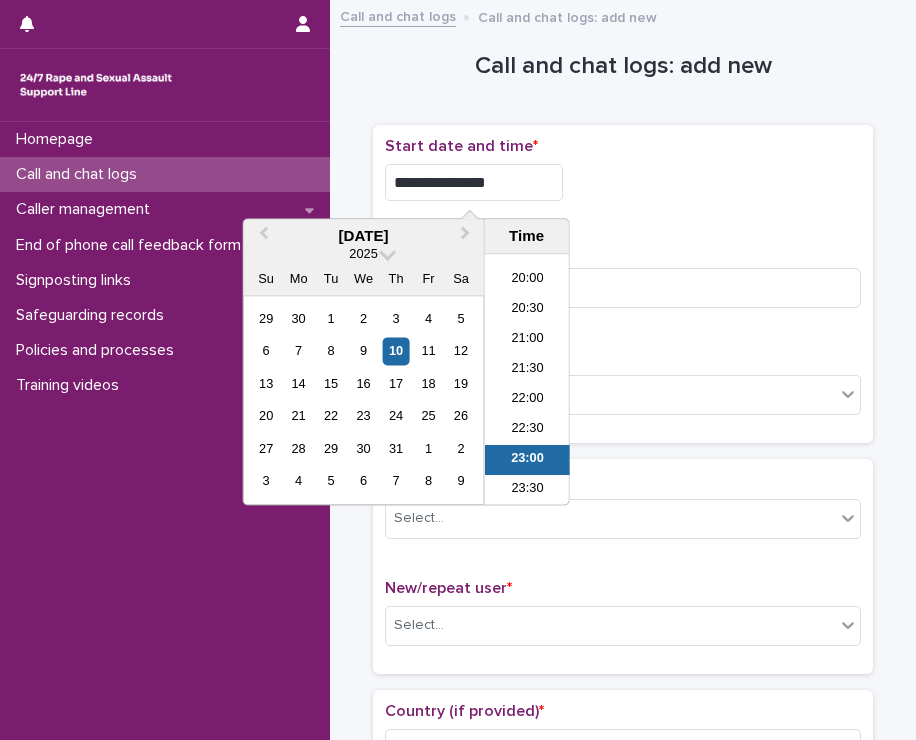 drag, startPoint x: 472, startPoint y: 177, endPoint x: 492, endPoint y: 175, distance: 20.09975 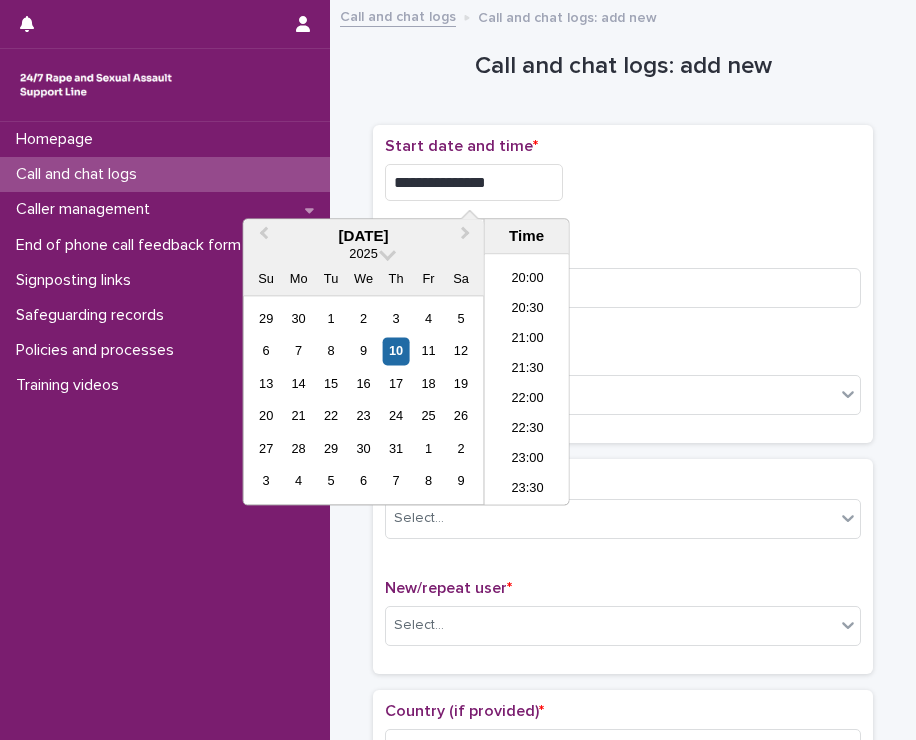 type on "**********" 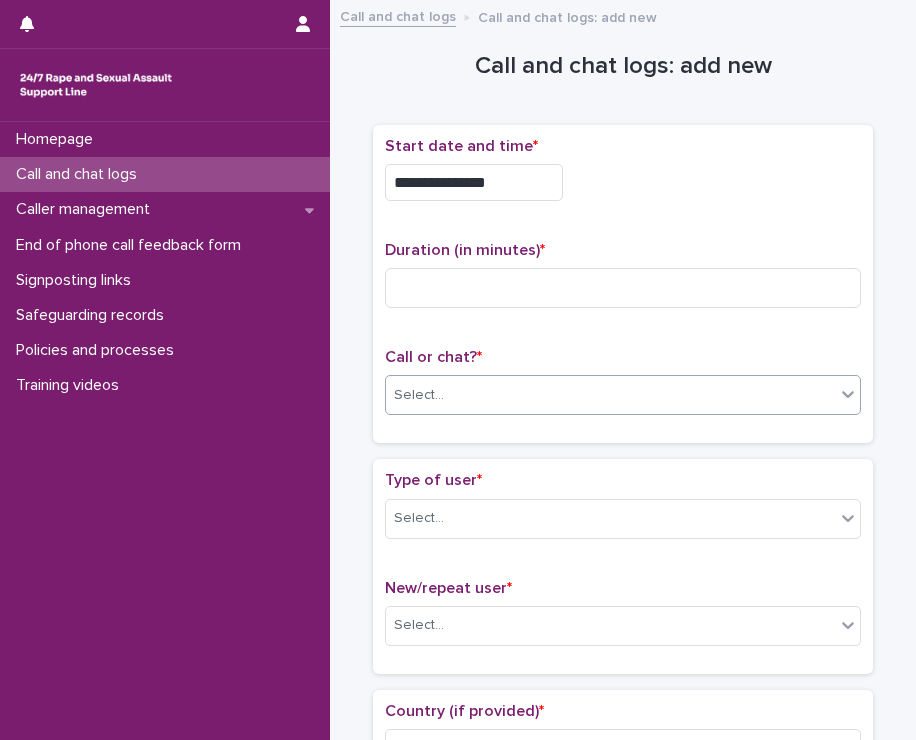 click at bounding box center (447, 394) 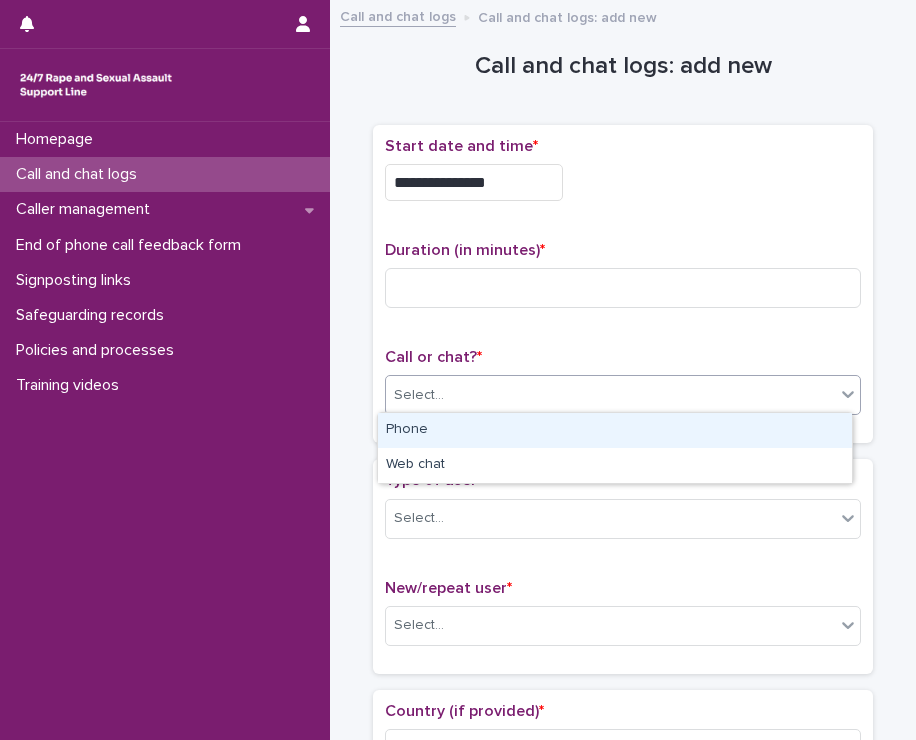 click on "Phone" at bounding box center (615, 430) 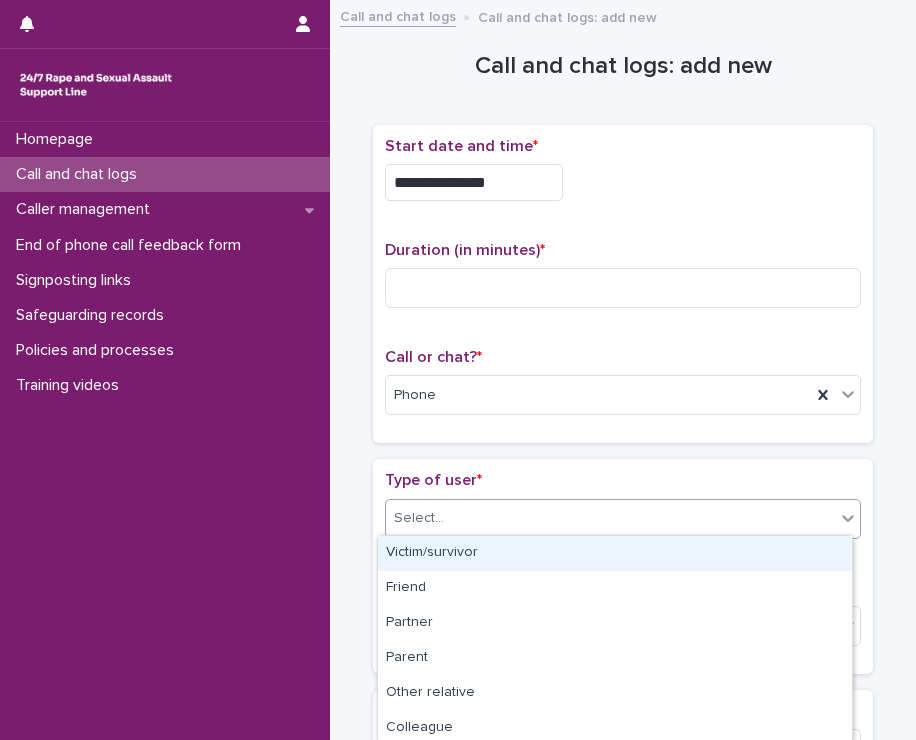 click on "Select..." at bounding box center (623, 519) 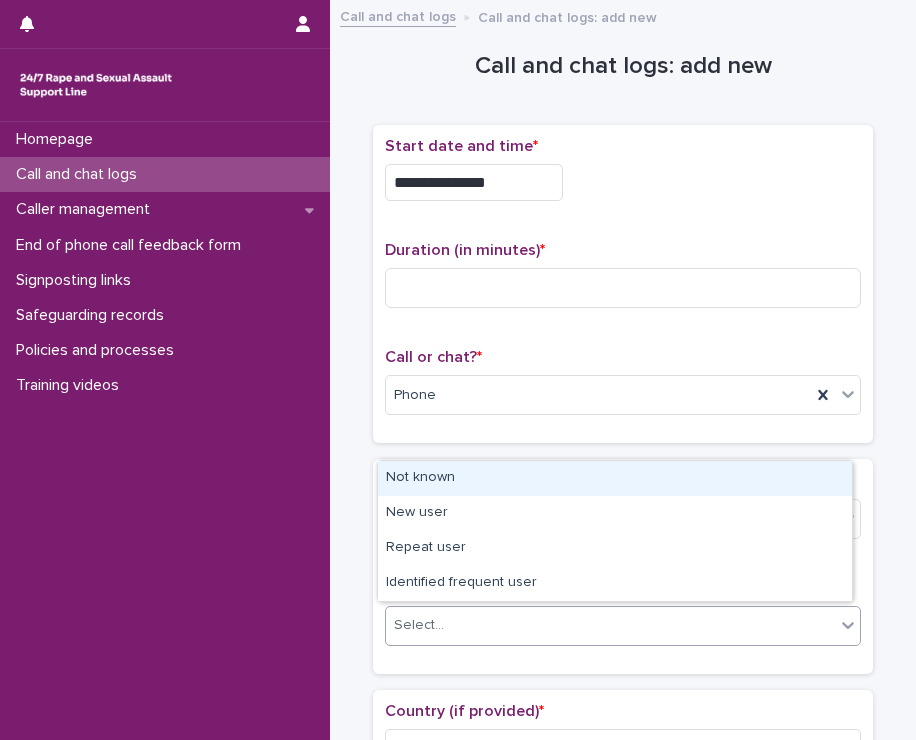 click on "Select..." at bounding box center [610, 625] 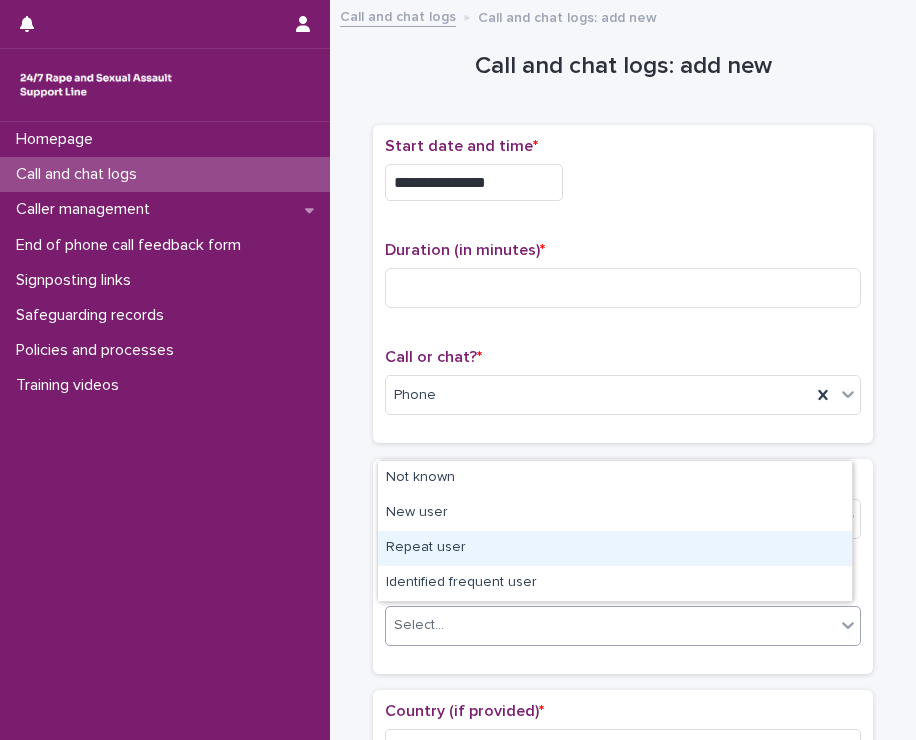 click on "Repeat user" at bounding box center [615, 548] 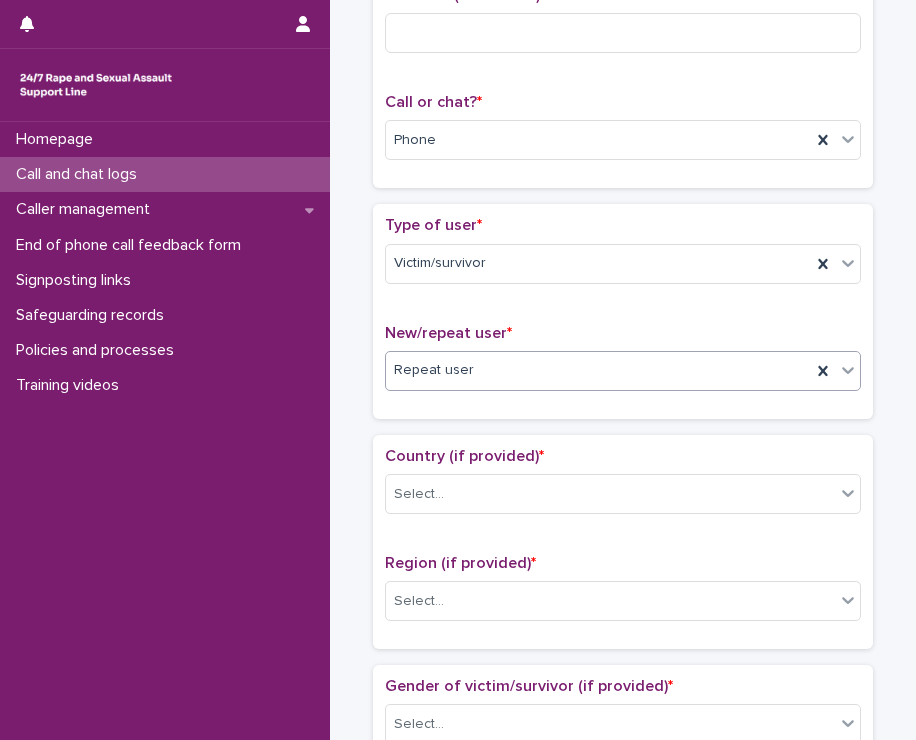 scroll, scrollTop: 300, scrollLeft: 0, axis: vertical 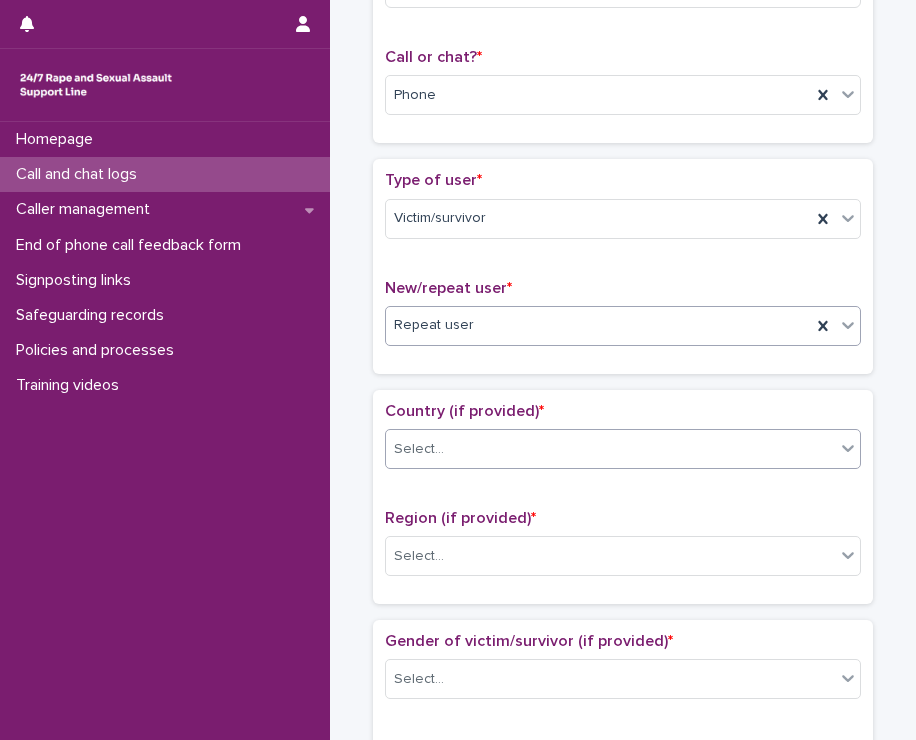 click on "Select..." at bounding box center [419, 449] 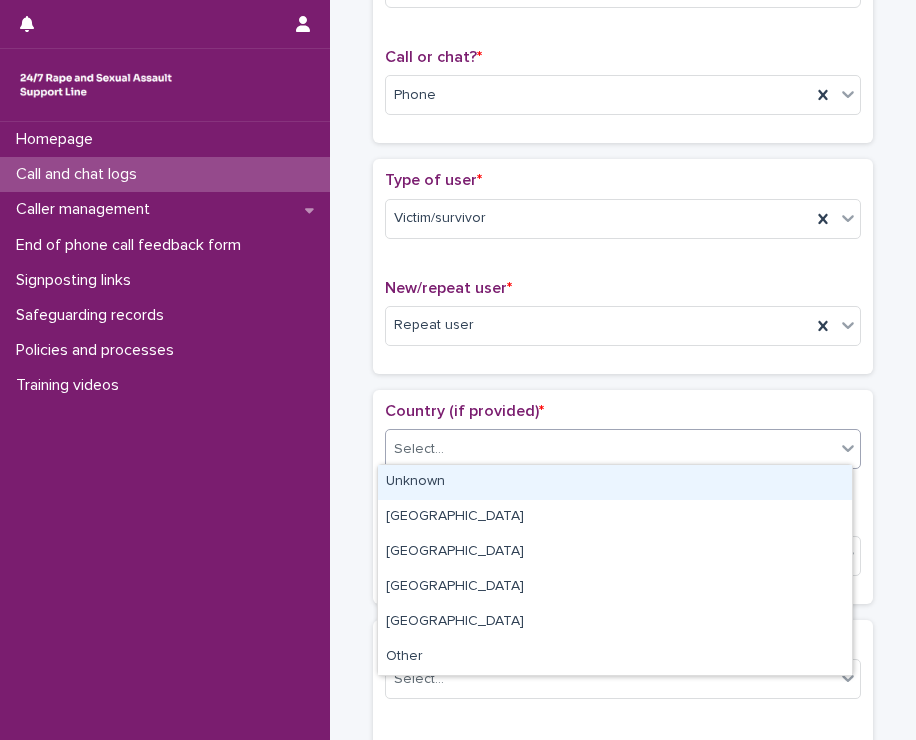 click on "Unknown" at bounding box center (615, 482) 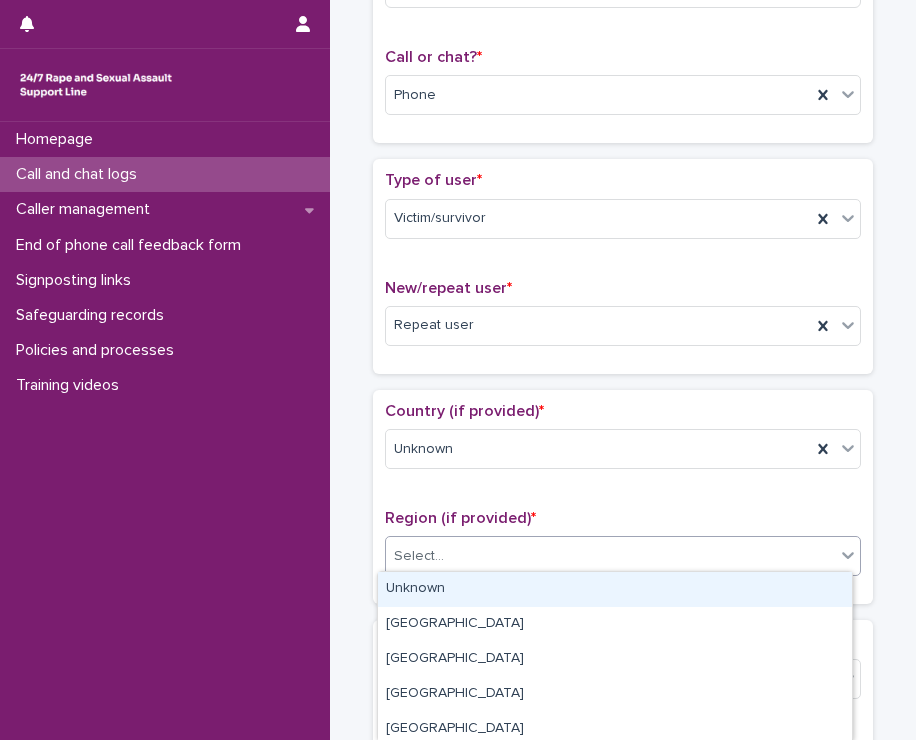 click on "Select..." at bounding box center (419, 556) 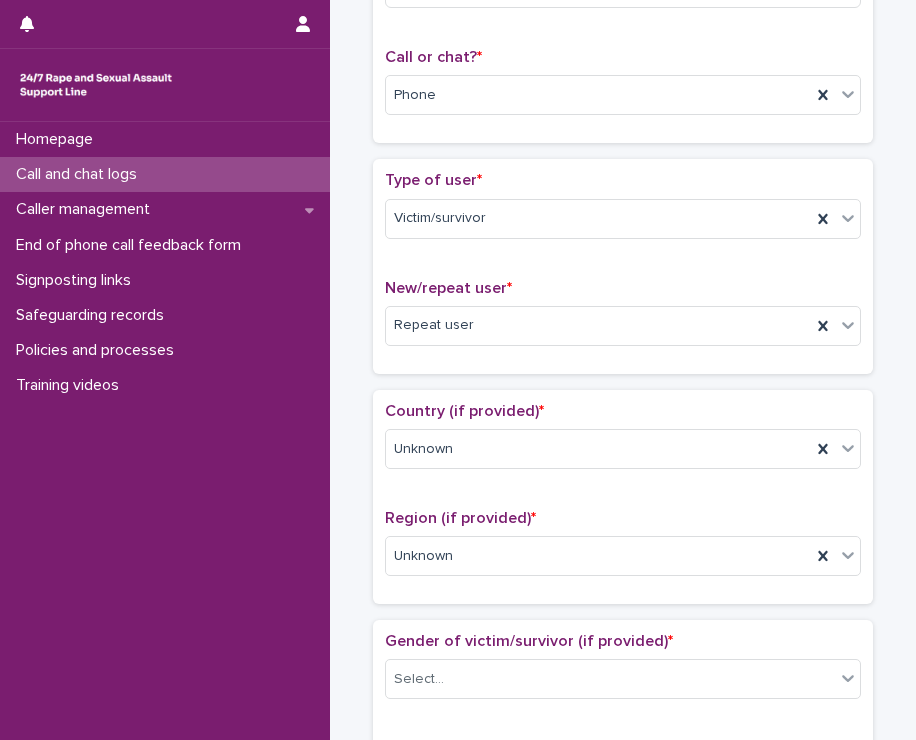 click on "Region (if provided) * Unknown" at bounding box center [623, 550] 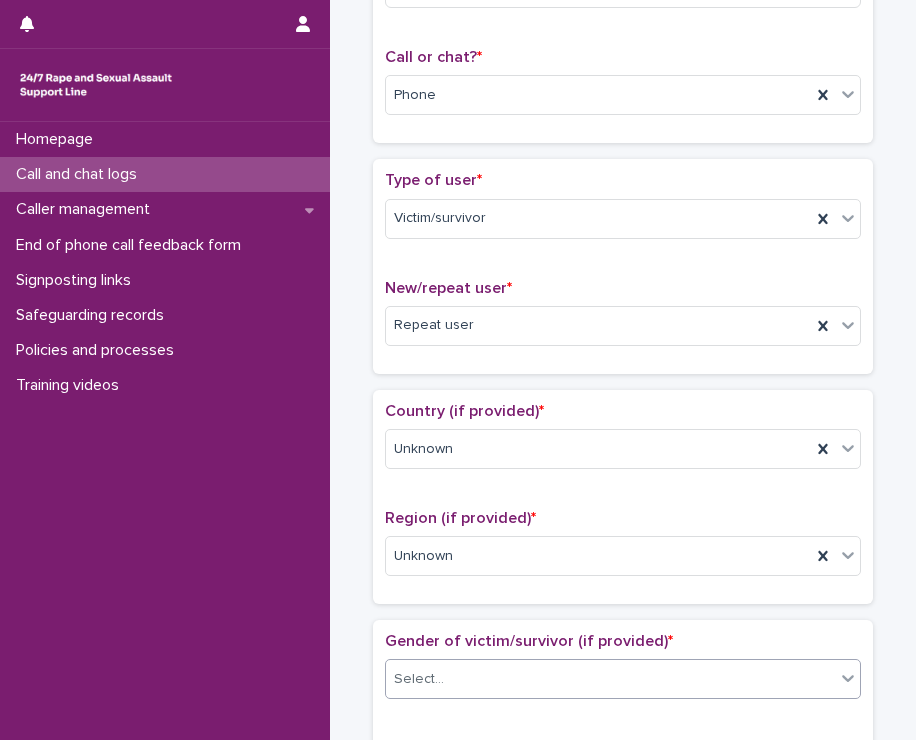 click on "Select..." at bounding box center (419, 679) 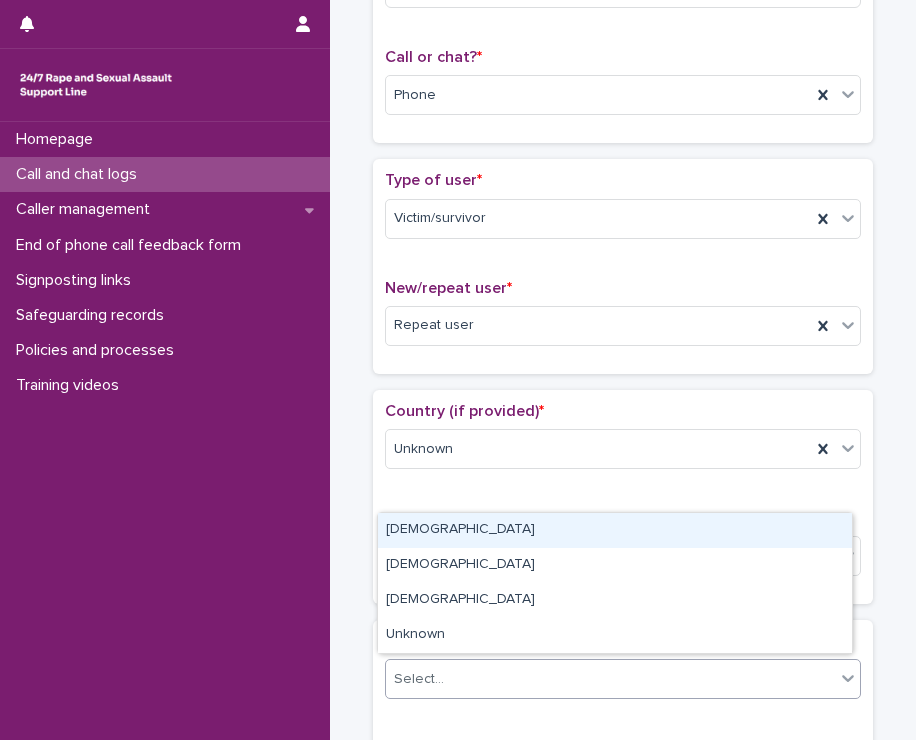 click on "Female" at bounding box center [615, 530] 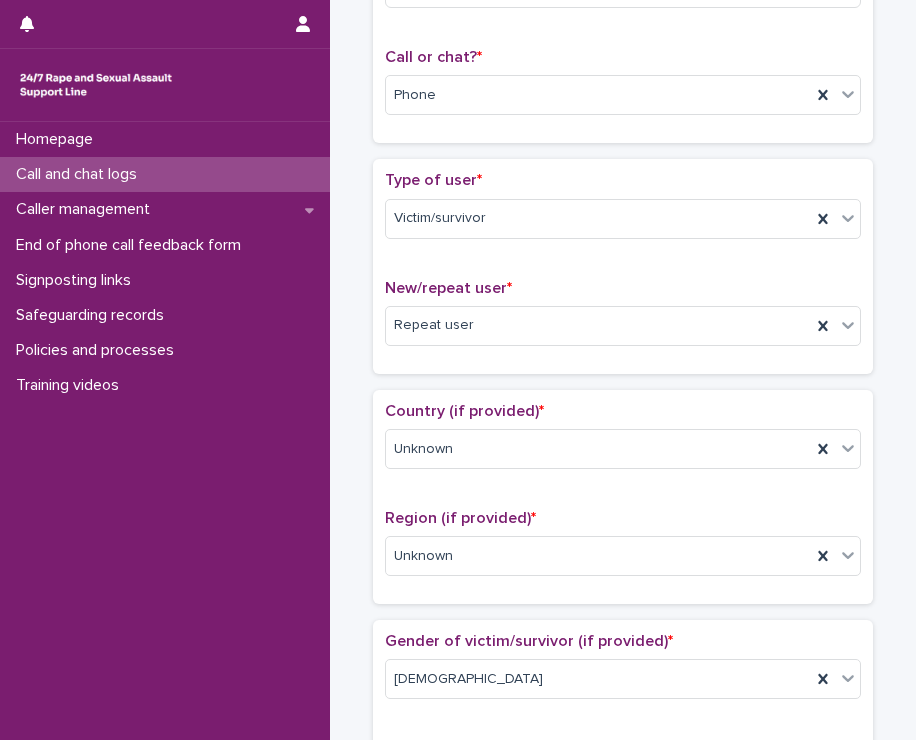 click on "Country (if provided) * Unknown Region (if provided) * Unknown" at bounding box center (623, 497) 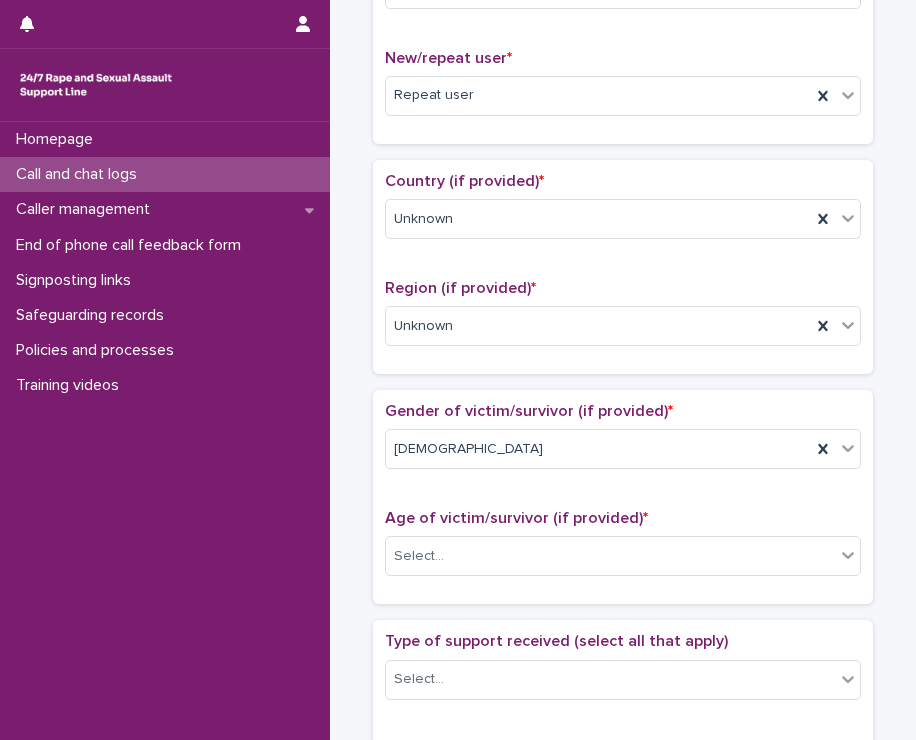 scroll, scrollTop: 700, scrollLeft: 0, axis: vertical 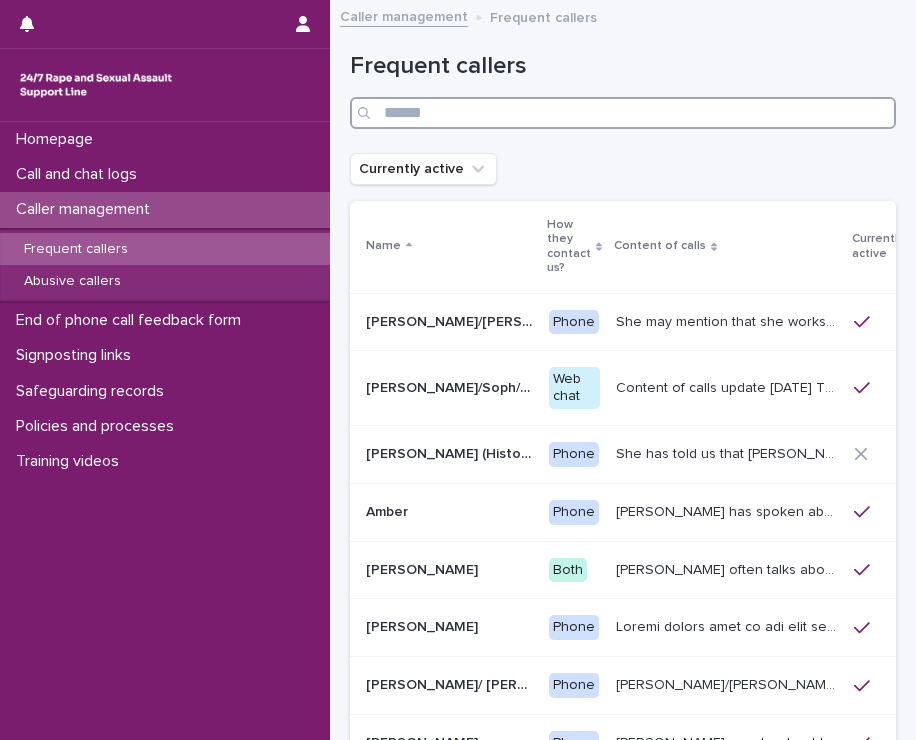 click at bounding box center (623, 113) 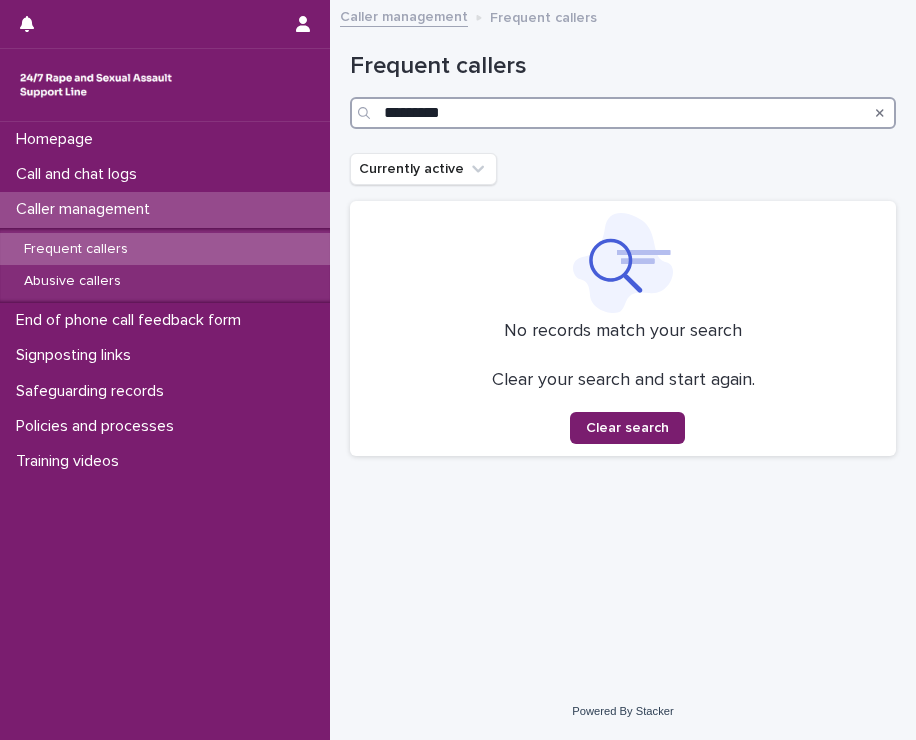 type on "*********" 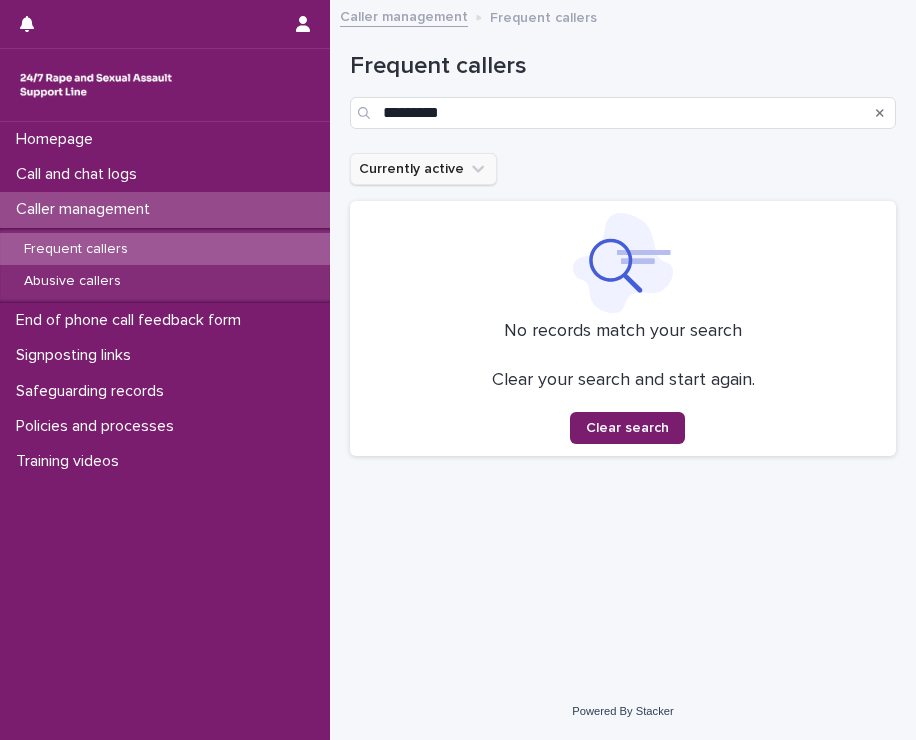 click on "Currently active" at bounding box center [423, 169] 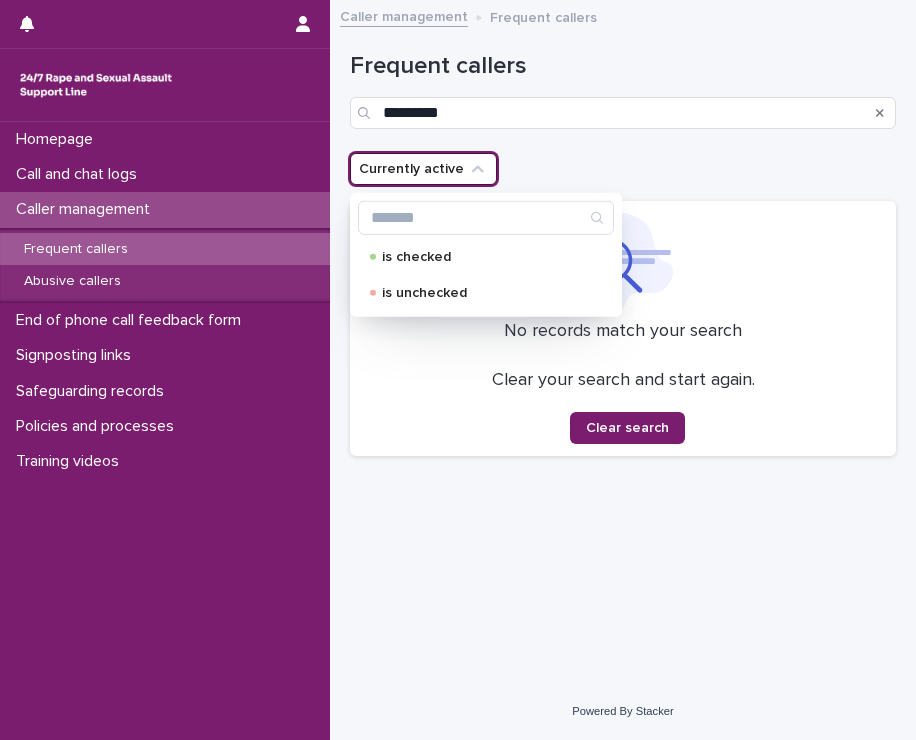 click 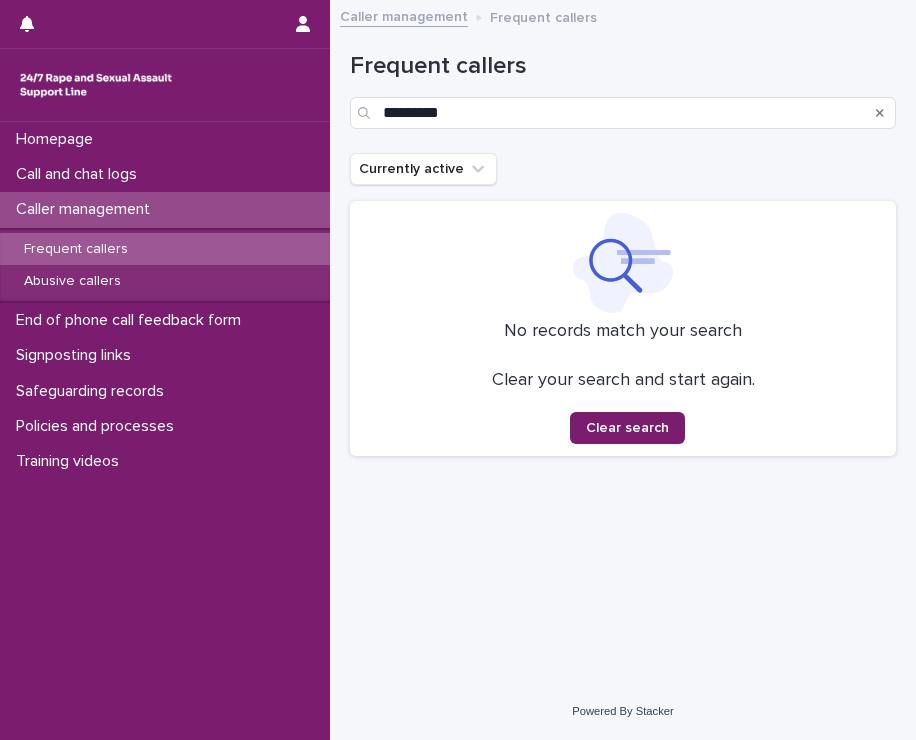 click 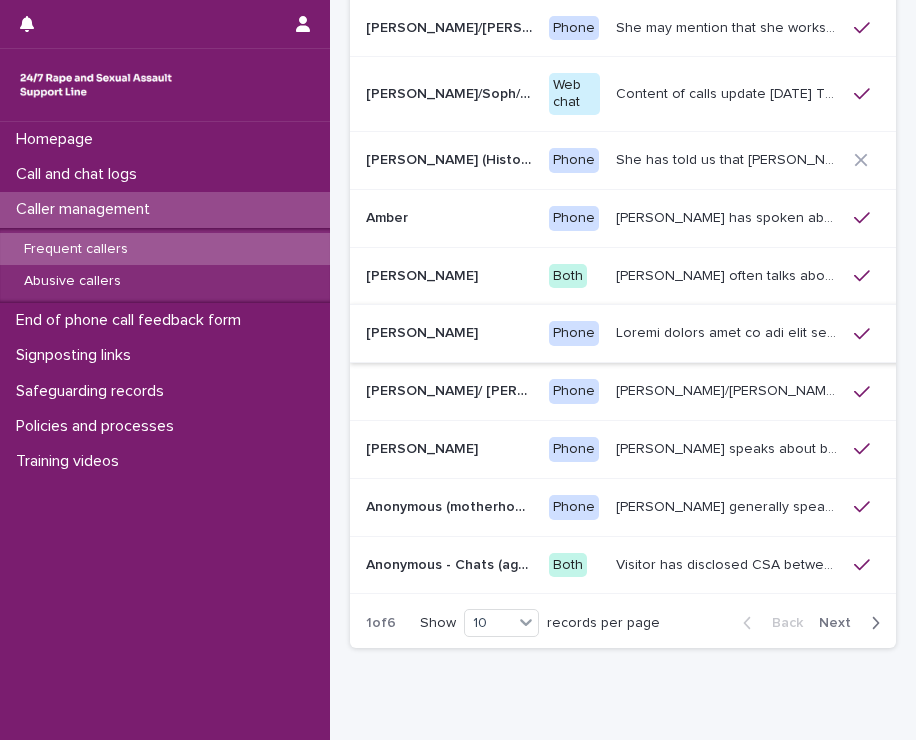 scroll, scrollTop: 388, scrollLeft: 0, axis: vertical 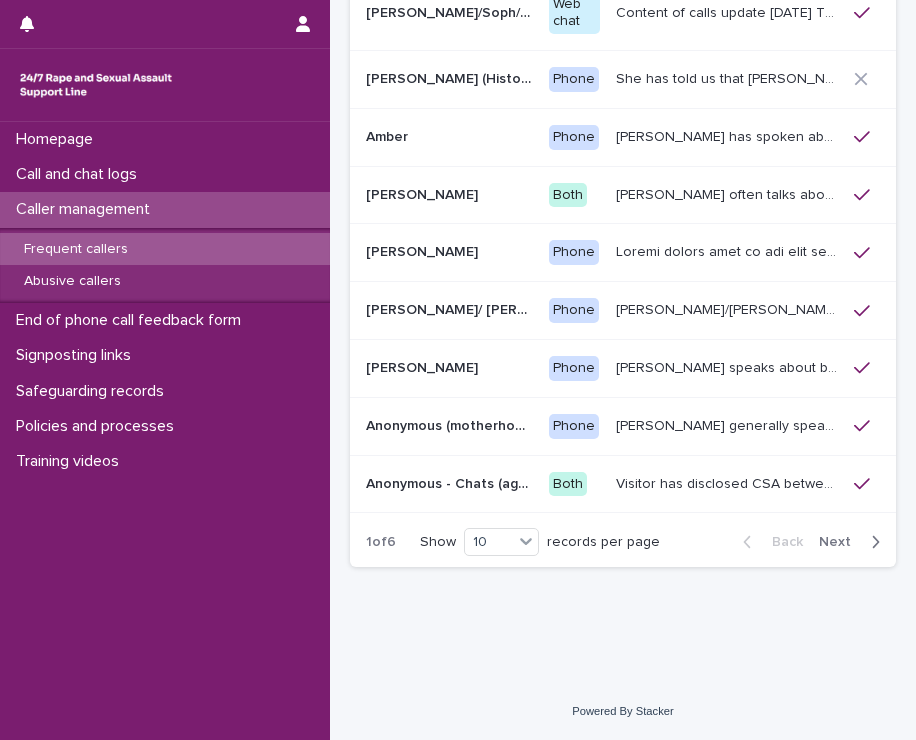 click on "Next" at bounding box center [841, 542] 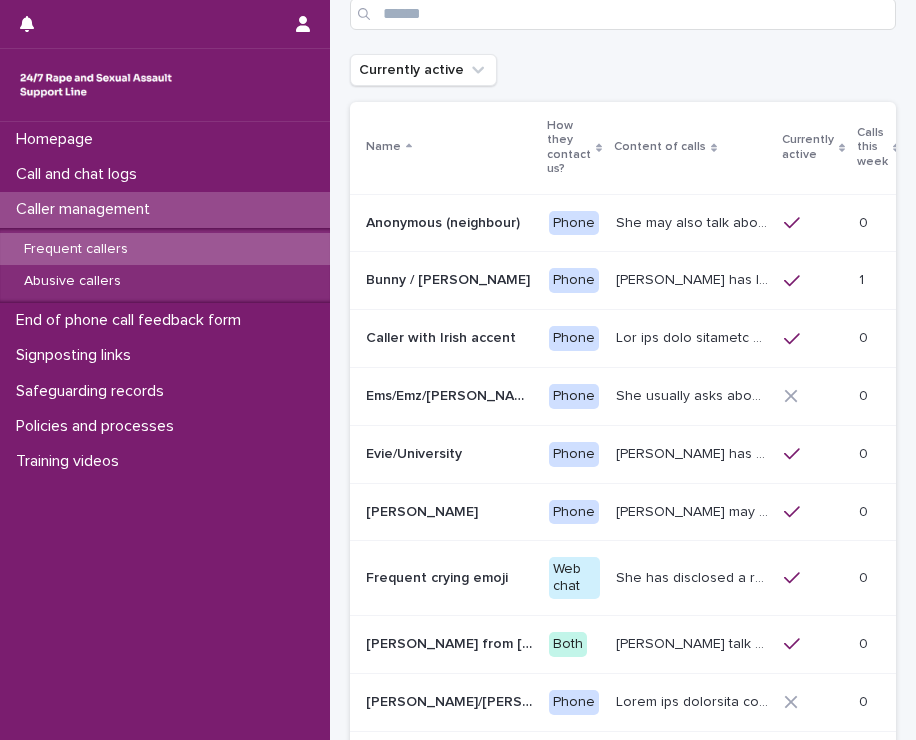 scroll, scrollTop: 0, scrollLeft: 0, axis: both 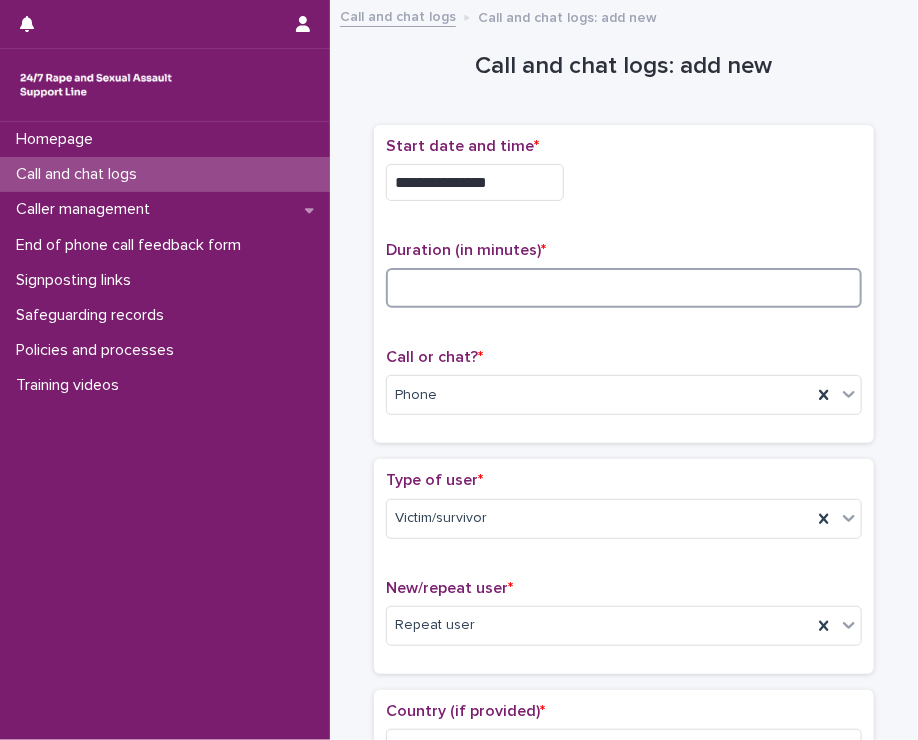 click at bounding box center [624, 288] 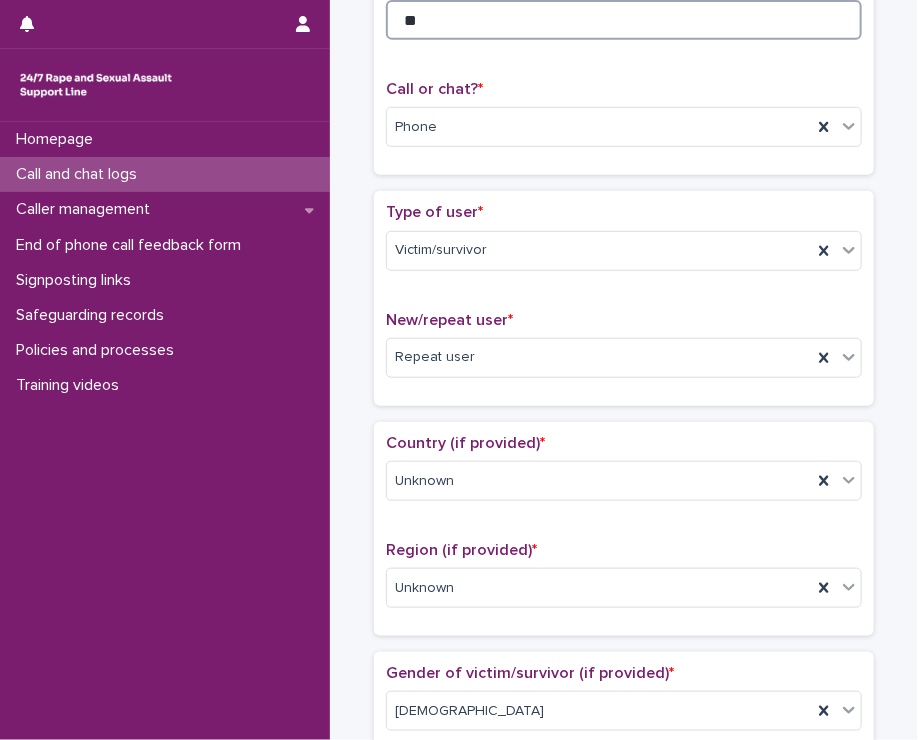 scroll, scrollTop: 300, scrollLeft: 0, axis: vertical 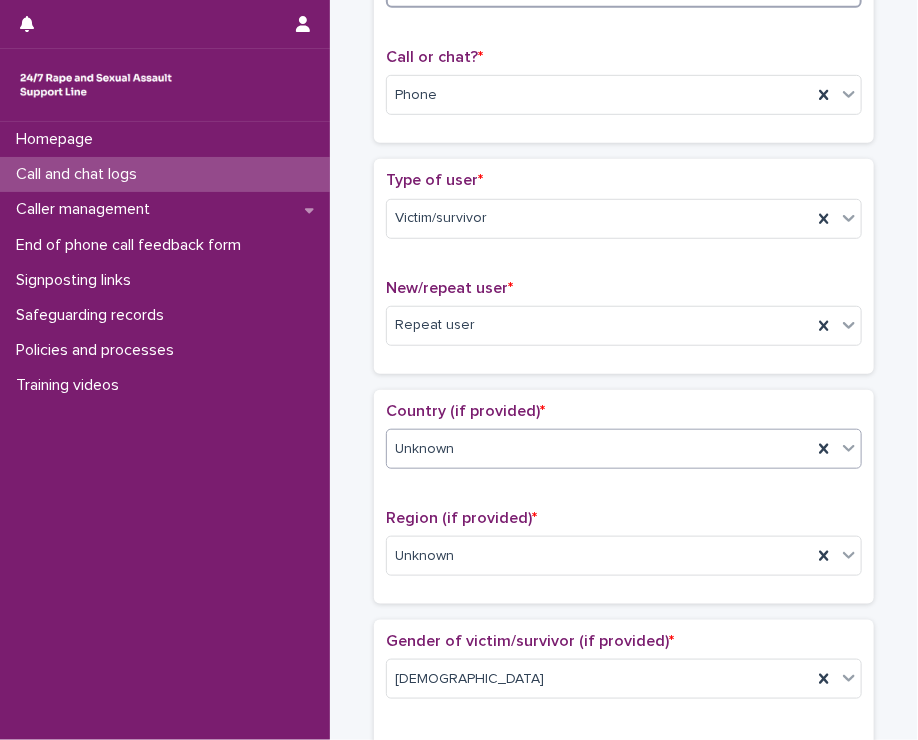 type on "**" 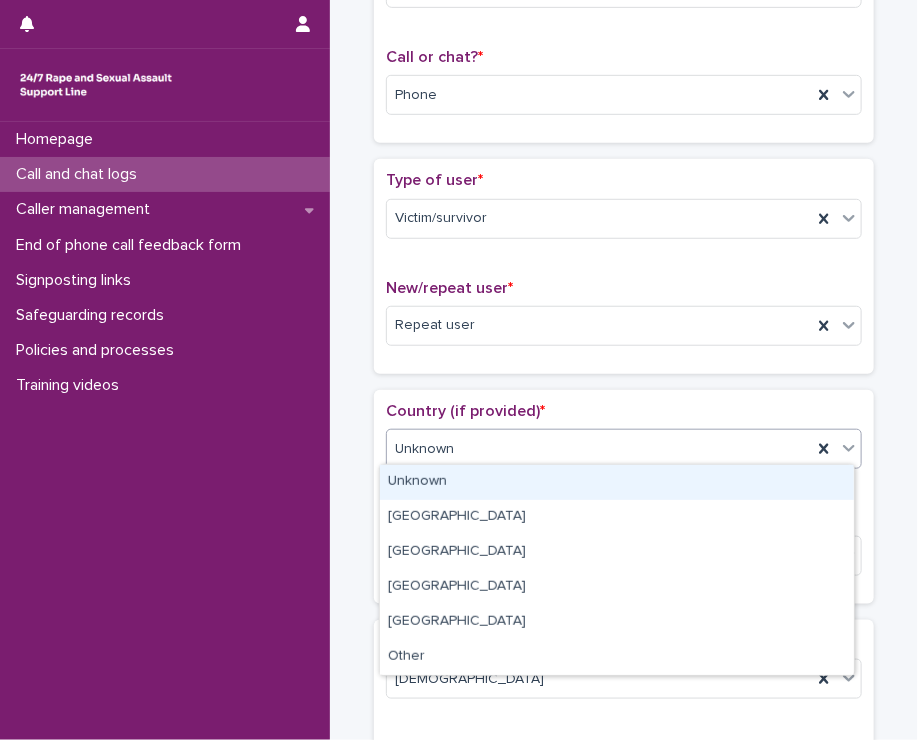 click on "Unknown" at bounding box center (599, 449) 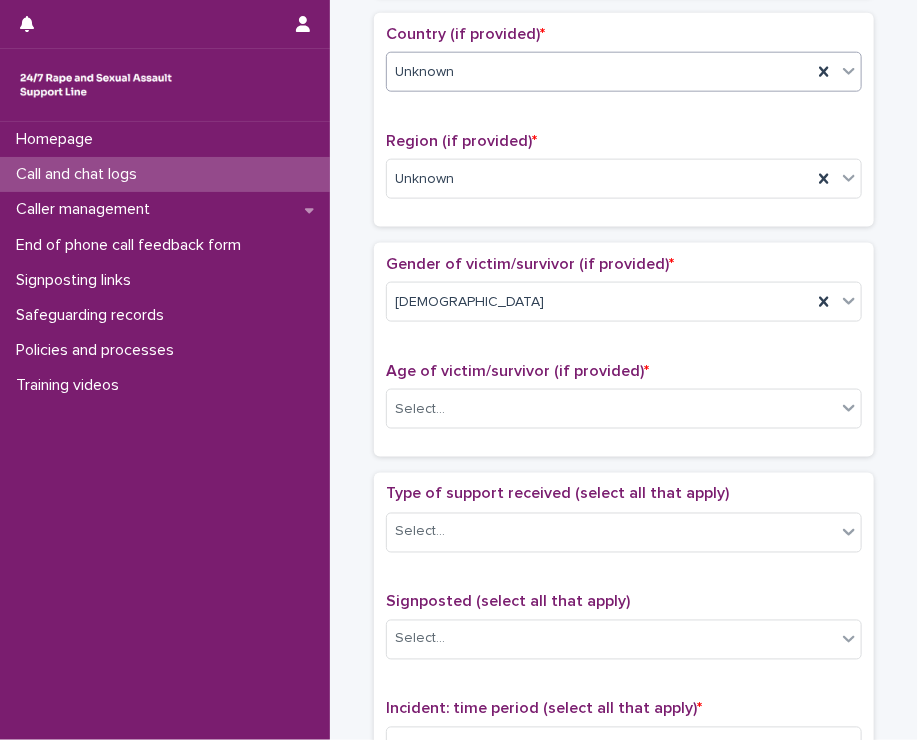 scroll, scrollTop: 700, scrollLeft: 0, axis: vertical 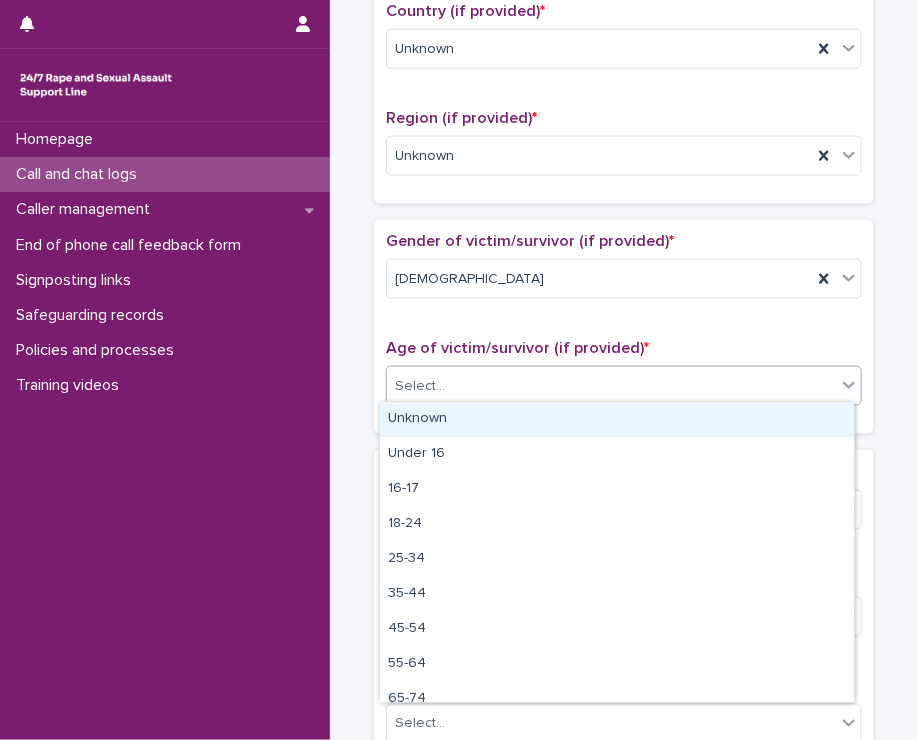 click on "Select..." at bounding box center [611, 386] 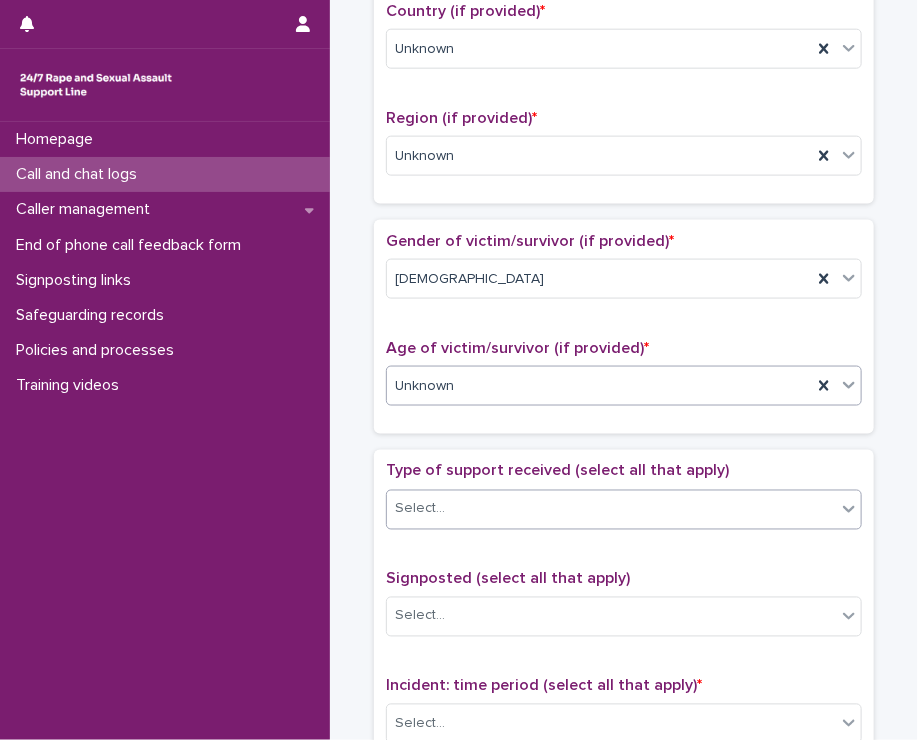 click on "Select..." at bounding box center [420, 509] 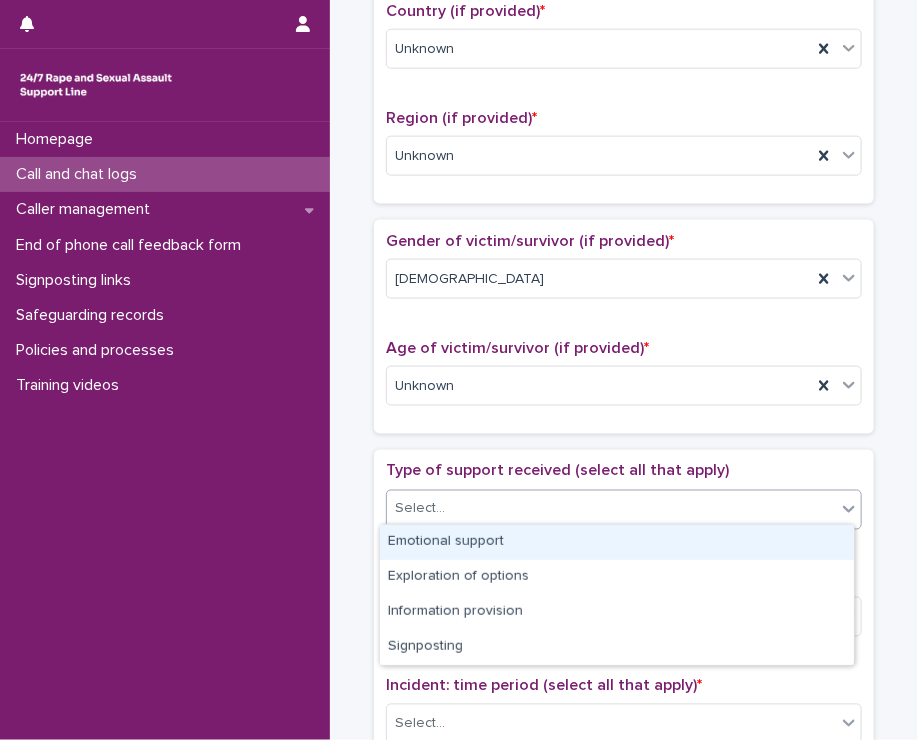 click on "Emotional support" at bounding box center (617, 542) 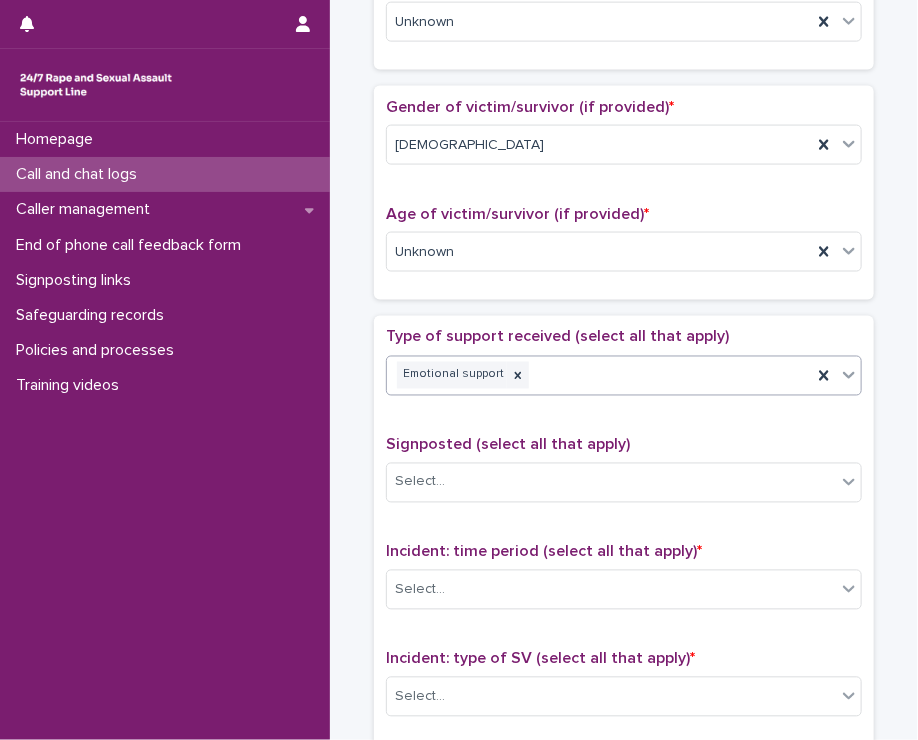 scroll, scrollTop: 900, scrollLeft: 0, axis: vertical 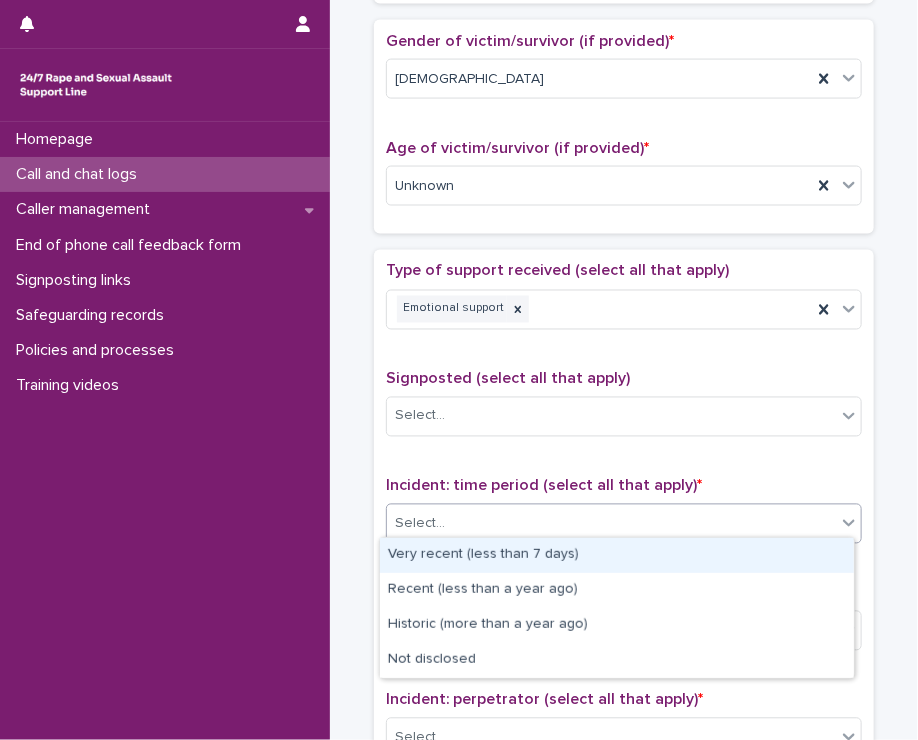 click on "Select..." at bounding box center (611, 524) 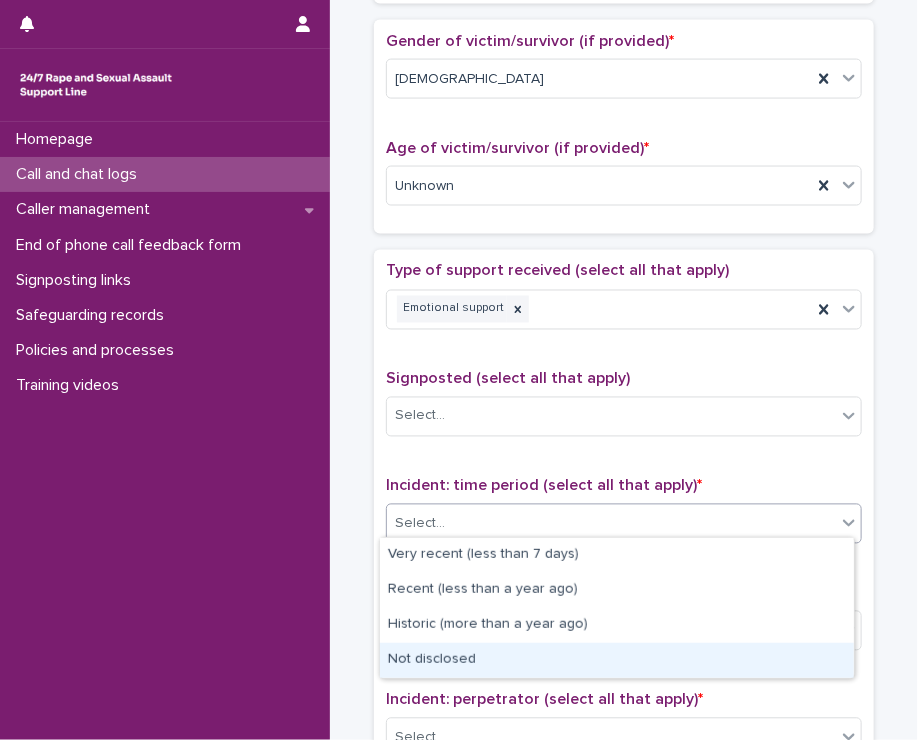 click on "Not disclosed" at bounding box center [617, 660] 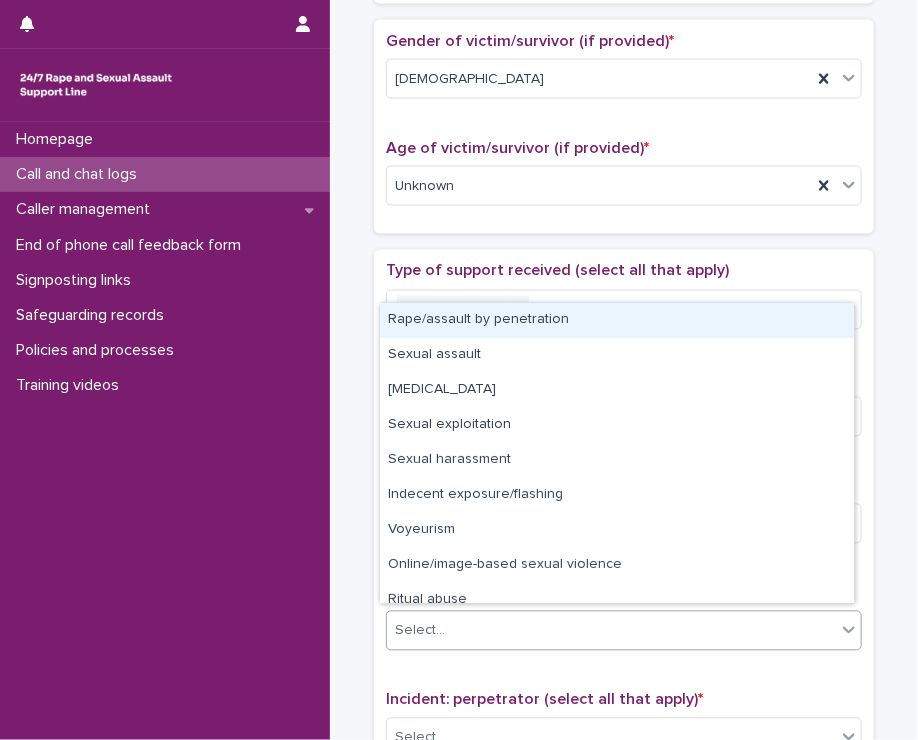 click on "Select..." at bounding box center (420, 631) 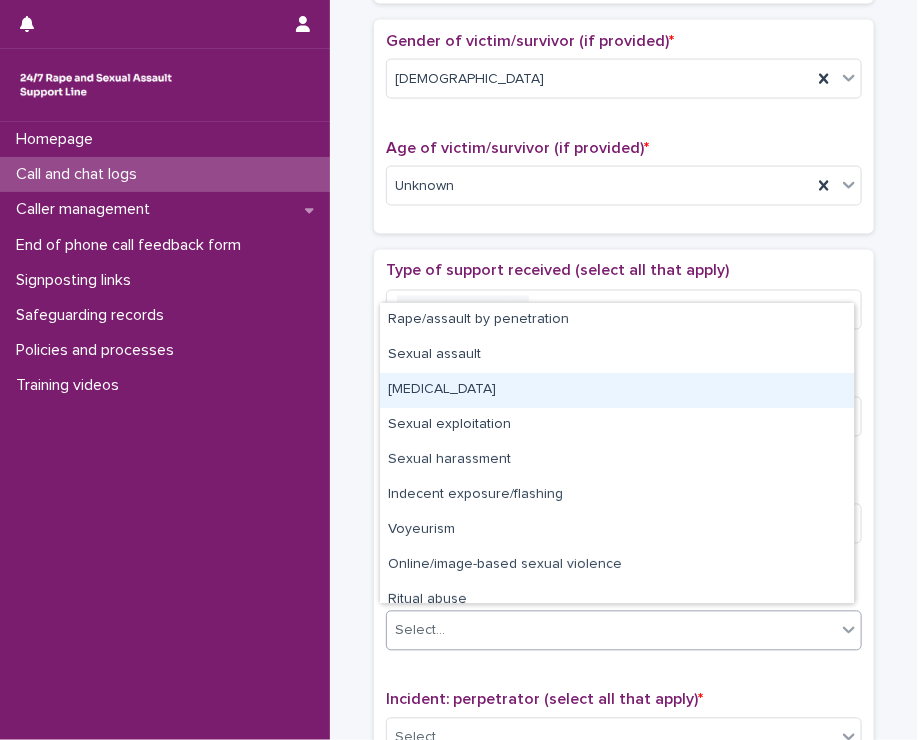 scroll, scrollTop: 50, scrollLeft: 0, axis: vertical 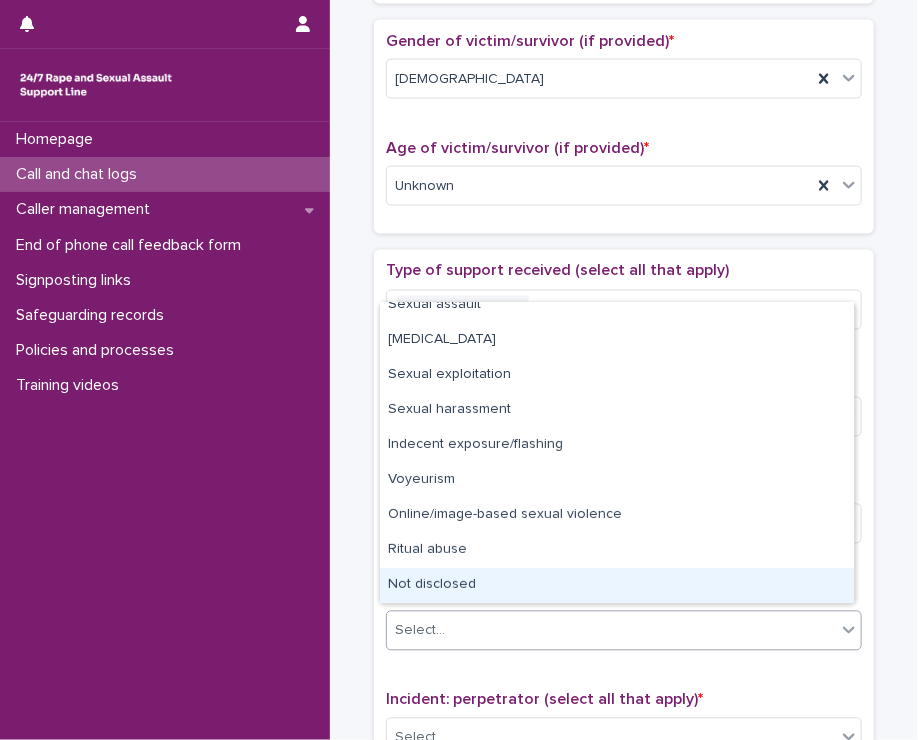 click on "Not disclosed" at bounding box center (617, 585) 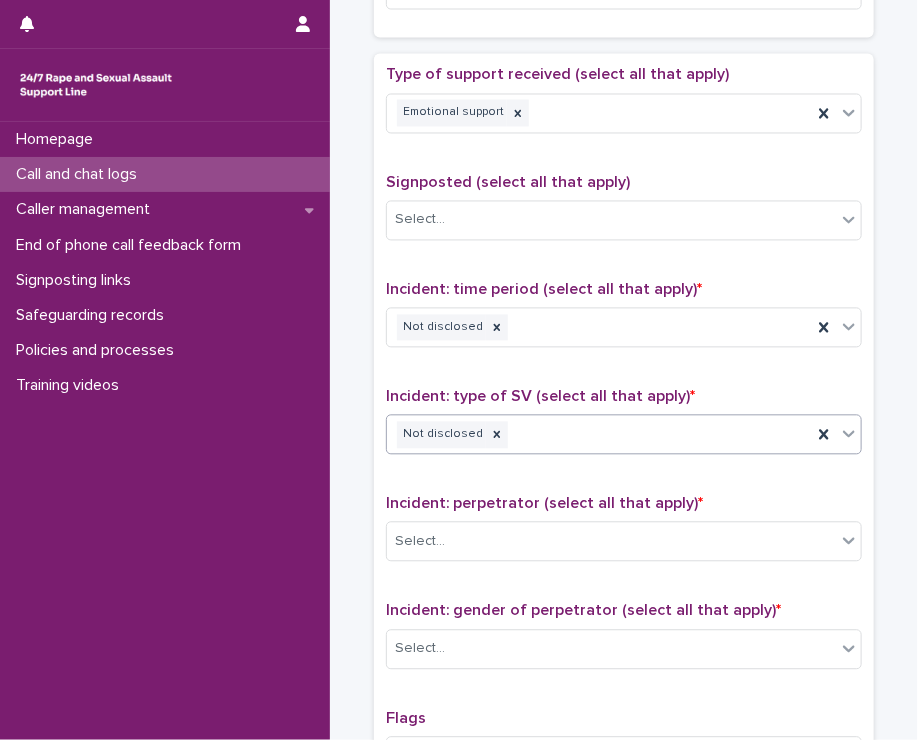 scroll, scrollTop: 1100, scrollLeft: 0, axis: vertical 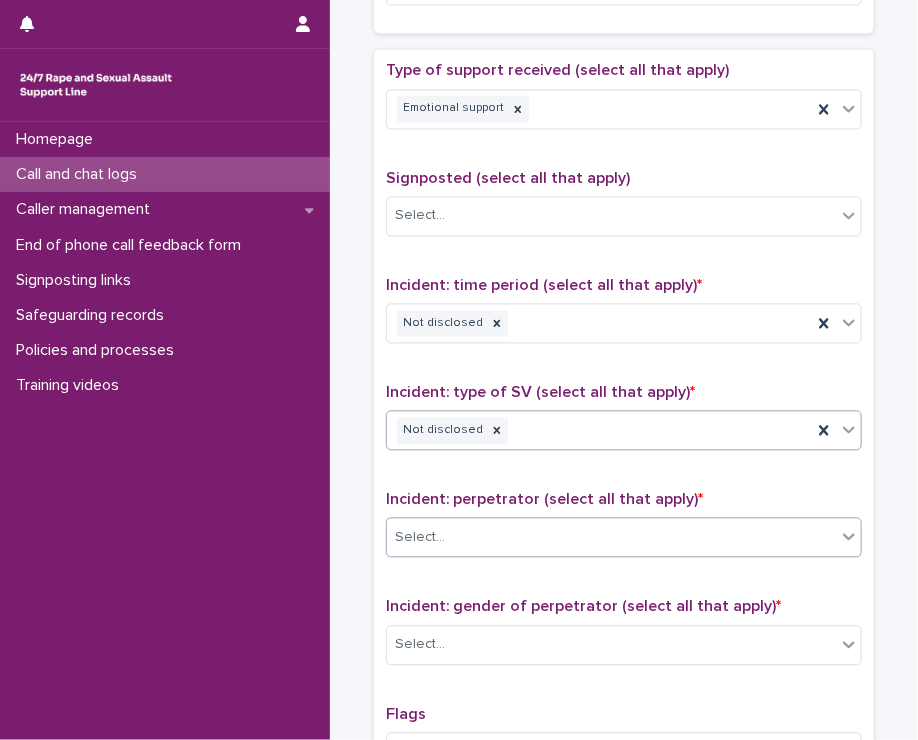 click on "Select..." at bounding box center [420, 538] 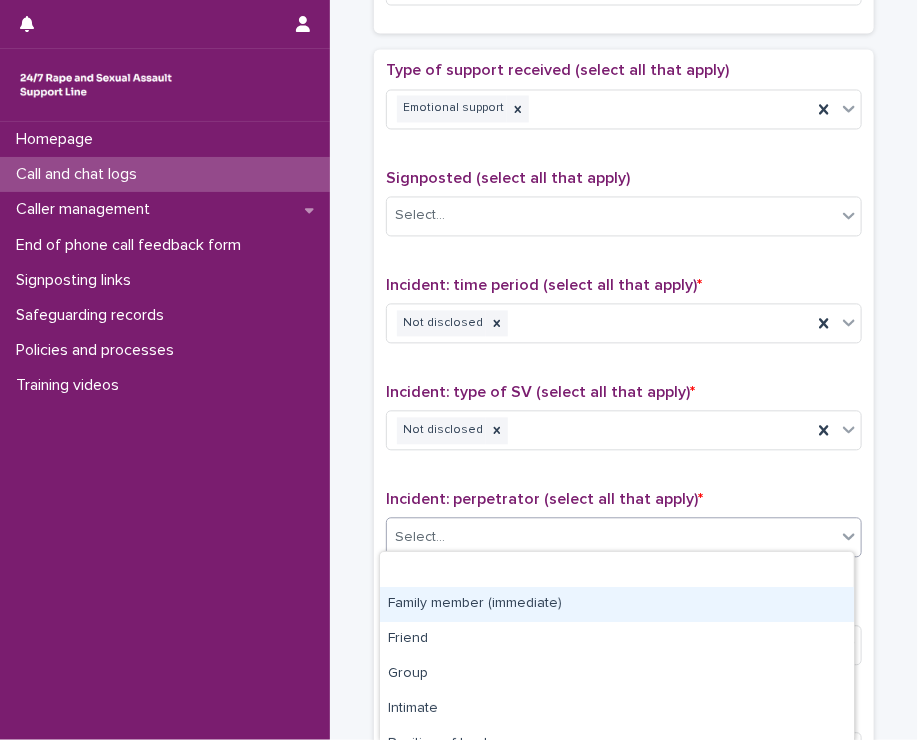 scroll, scrollTop: 195, scrollLeft: 0, axis: vertical 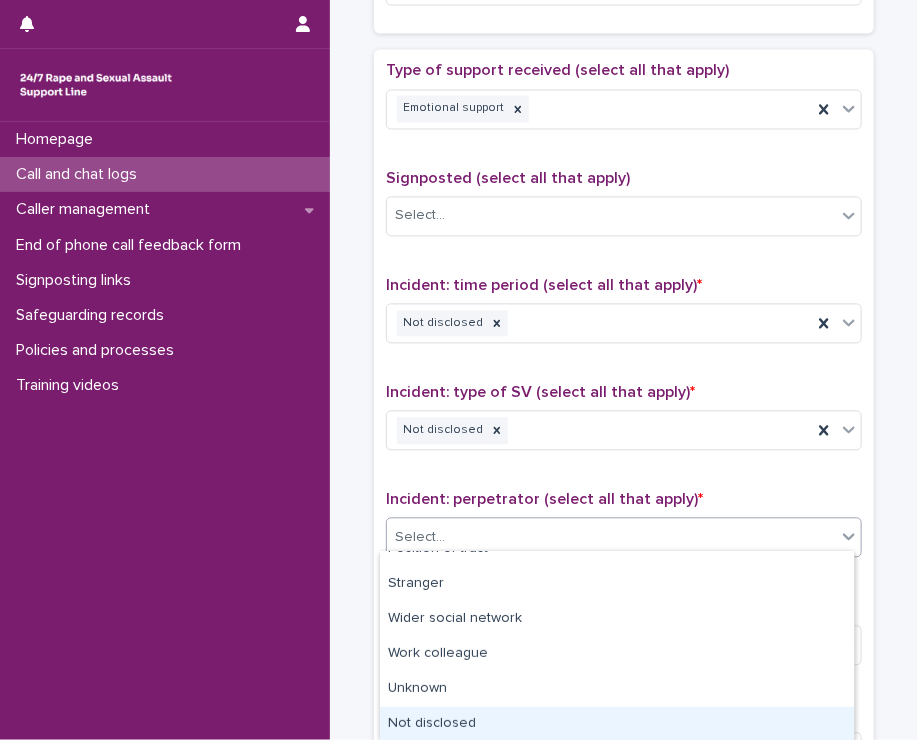 click on "Not disclosed" at bounding box center (617, 724) 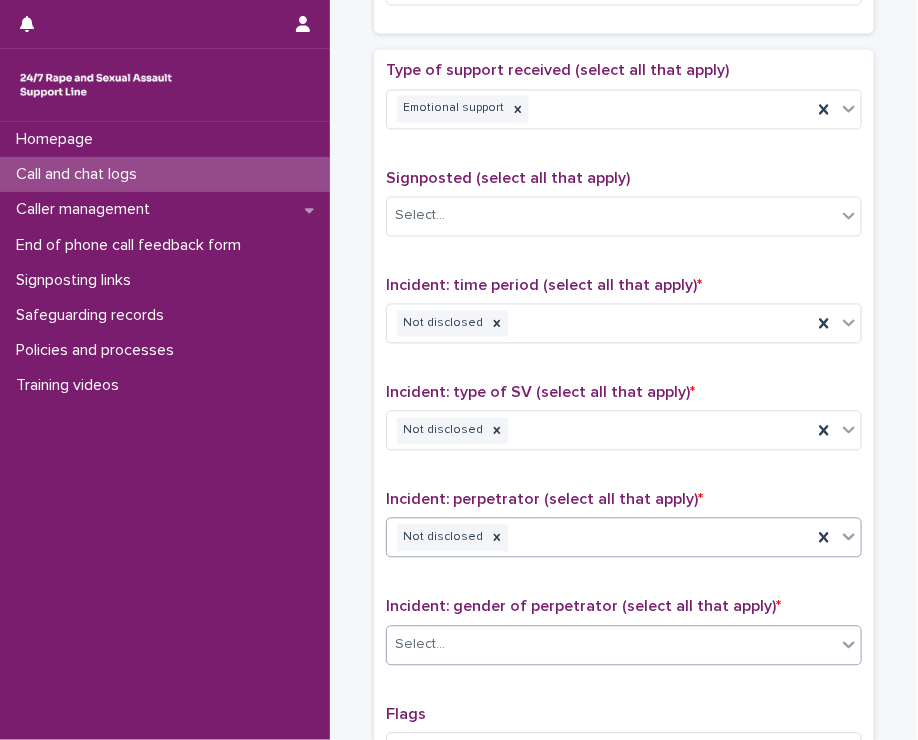 click on "Select..." at bounding box center [611, 645] 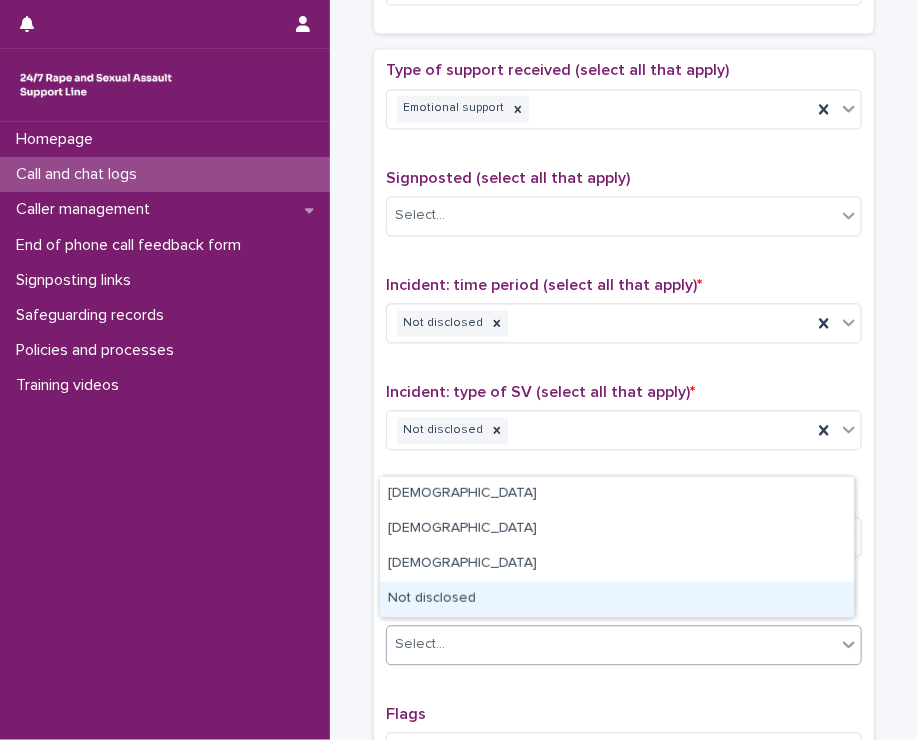 click on "Not disclosed" at bounding box center [617, 599] 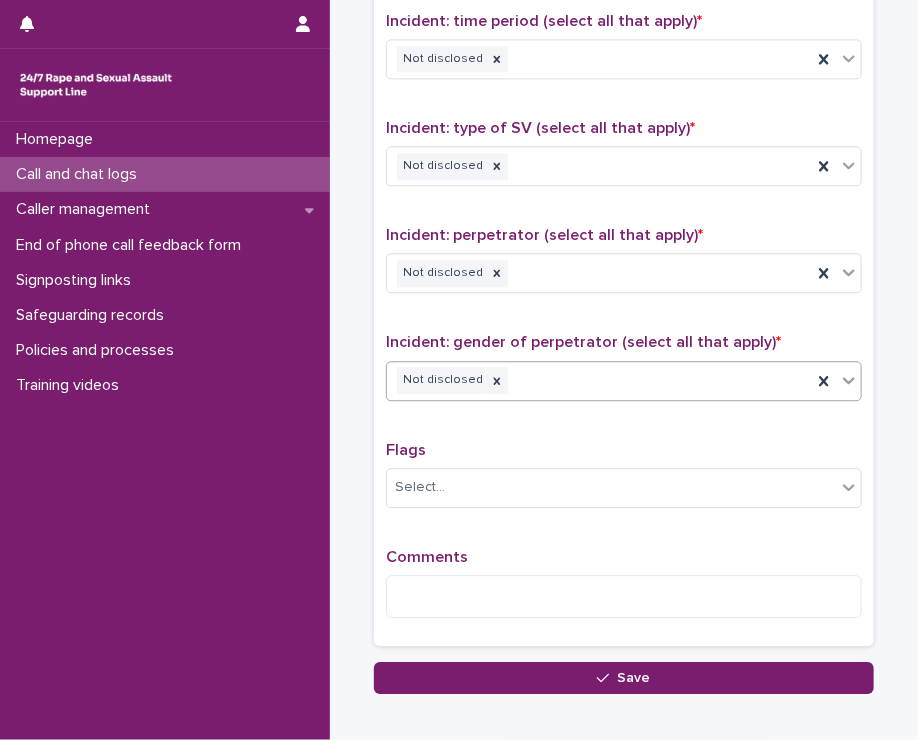 scroll, scrollTop: 1400, scrollLeft: 0, axis: vertical 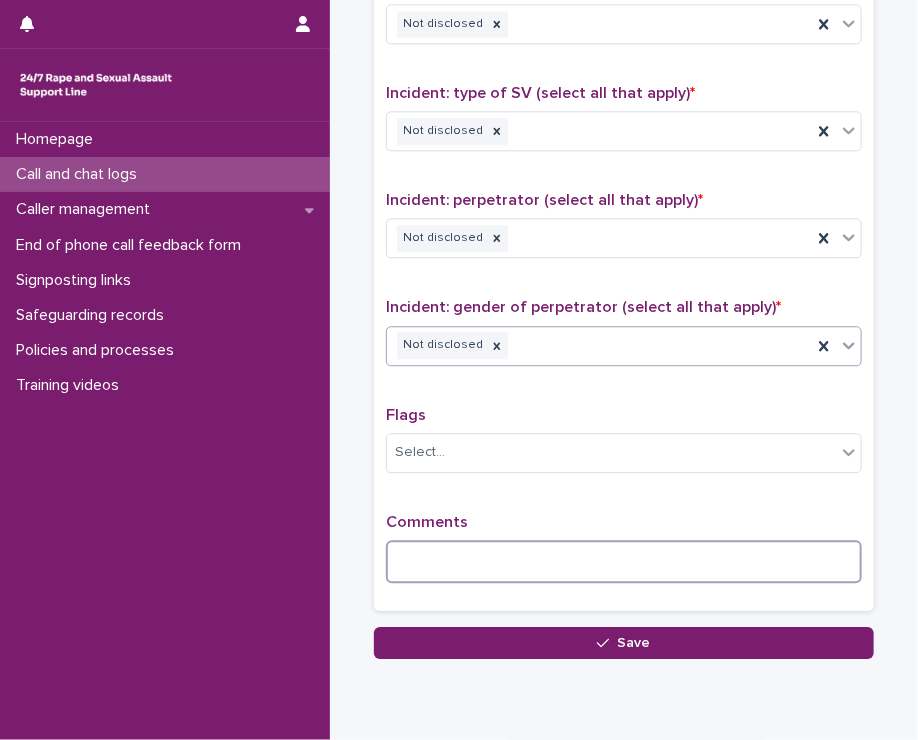 click at bounding box center (624, 561) 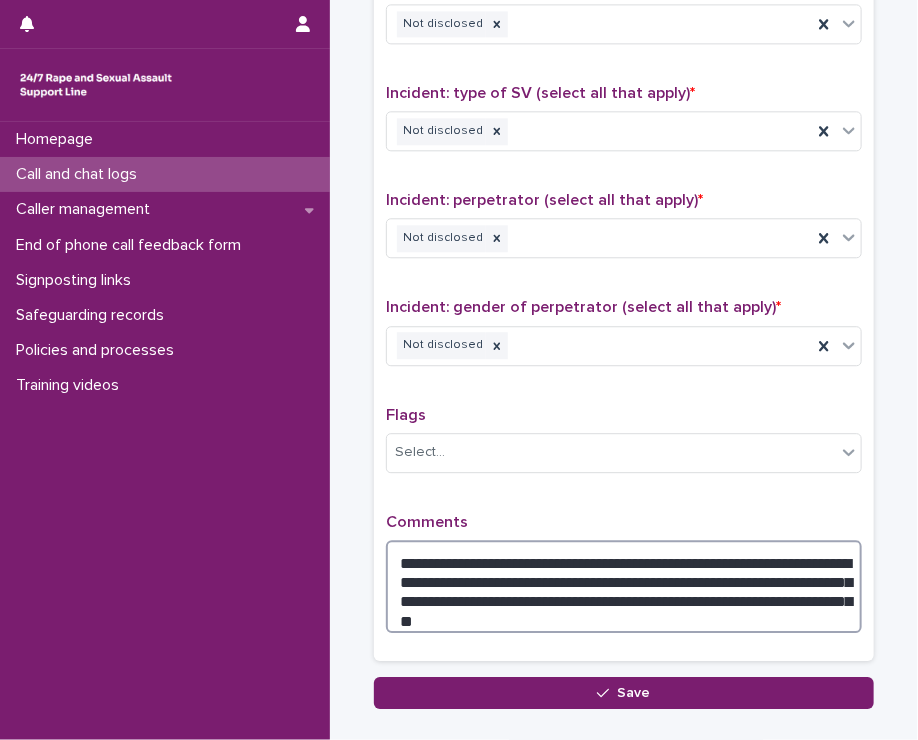 click on "**********" at bounding box center [624, 586] 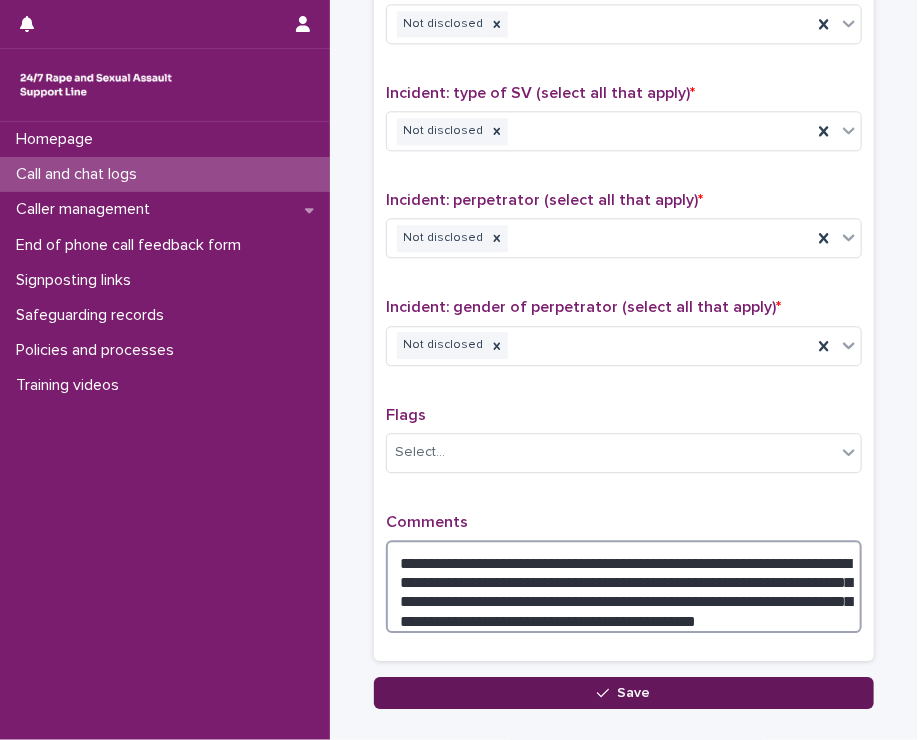 type on "**********" 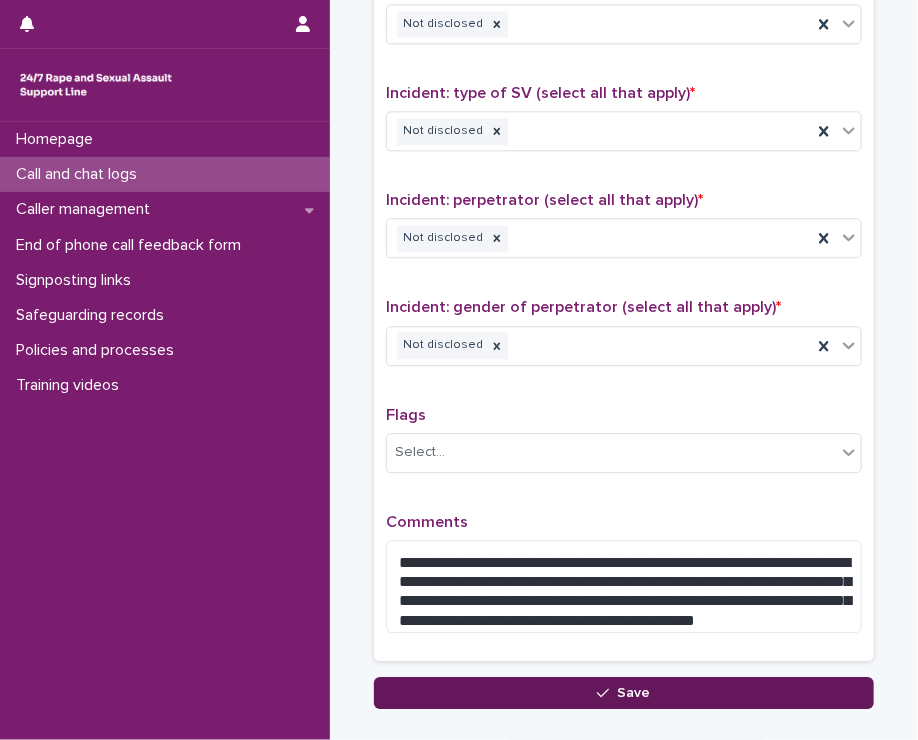 click on "Save" at bounding box center [624, 693] 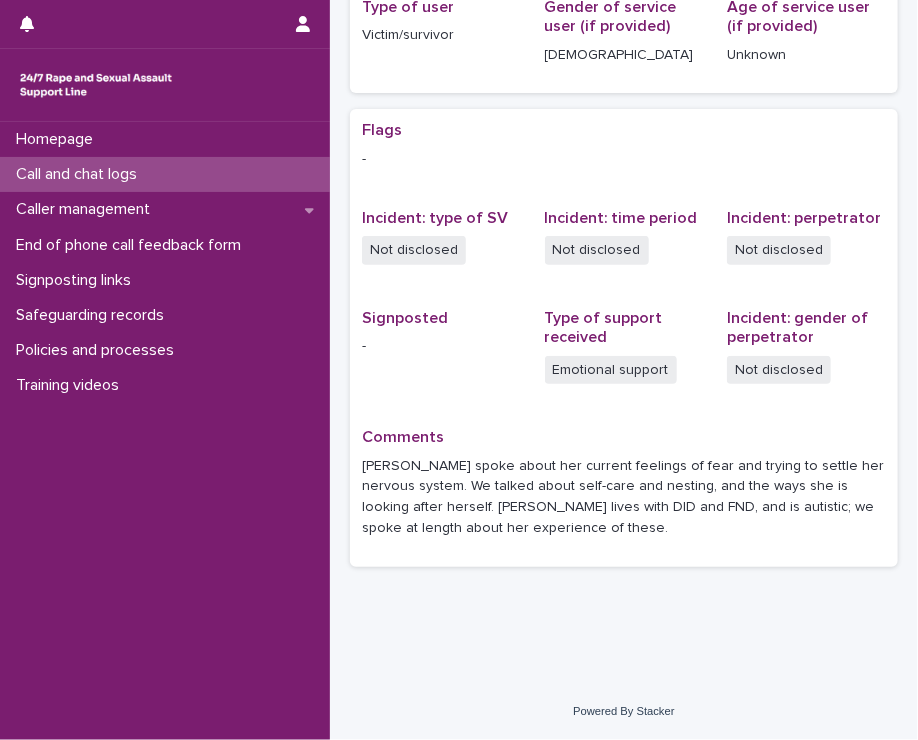 scroll, scrollTop: 0, scrollLeft: 0, axis: both 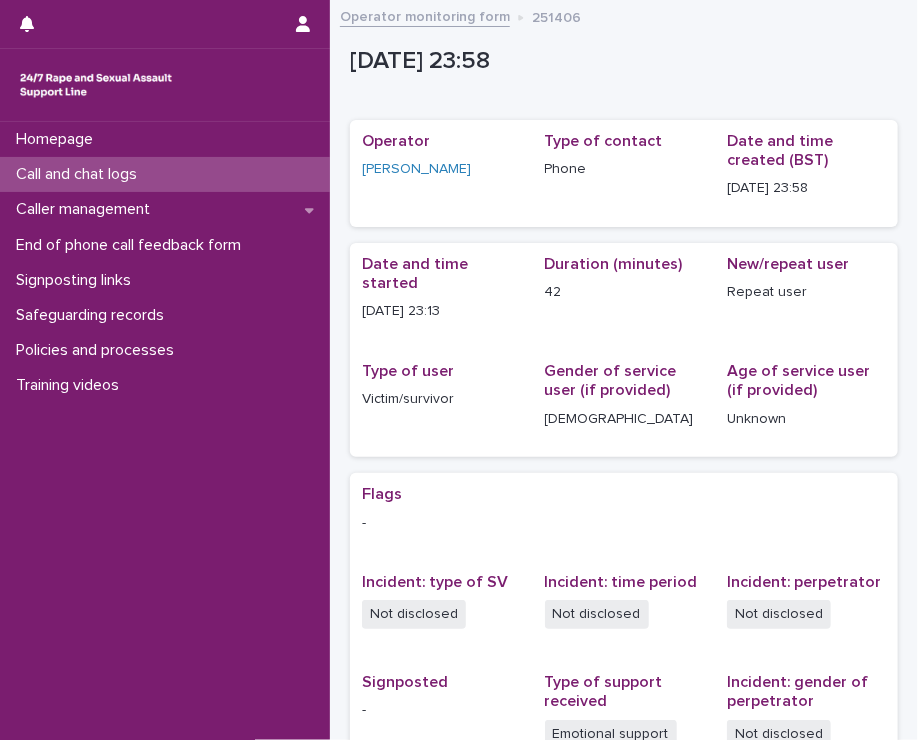 click on "Call and chat logs" at bounding box center [165, 174] 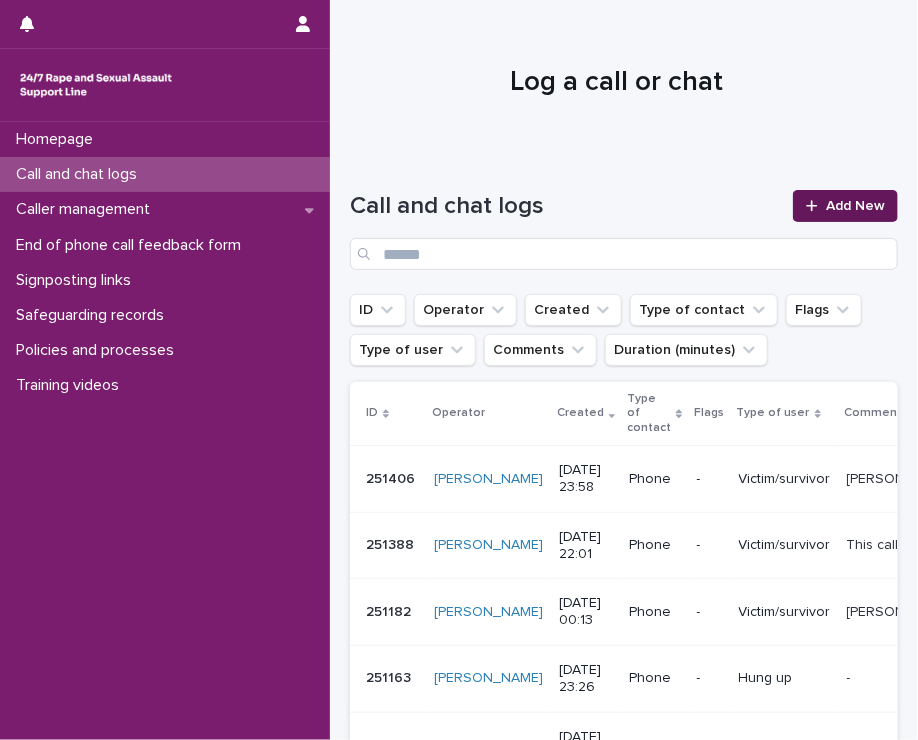 click 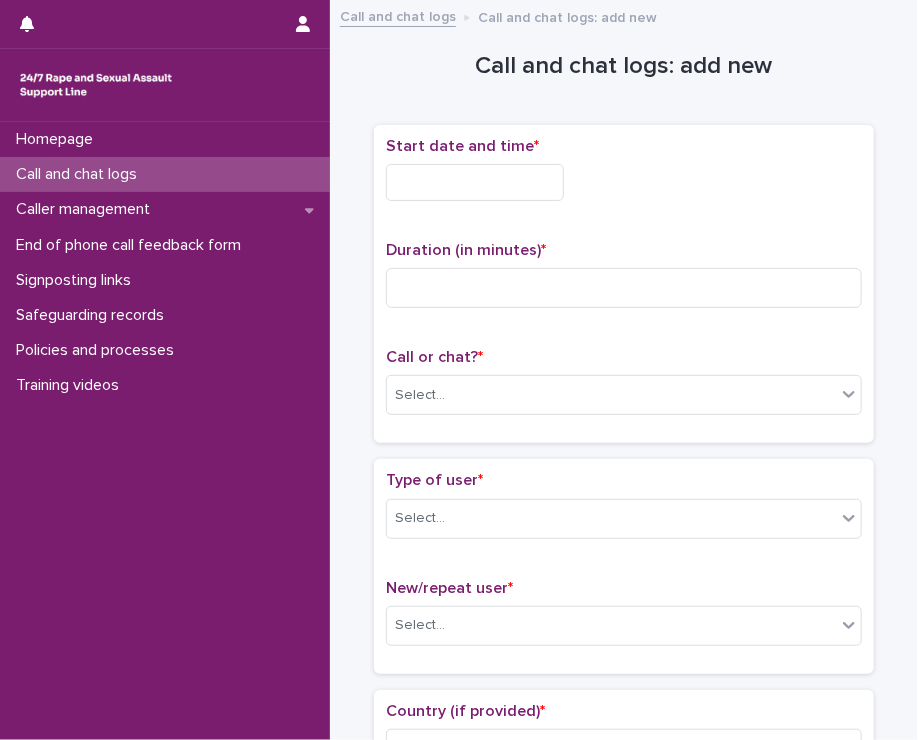 click at bounding box center [475, 182] 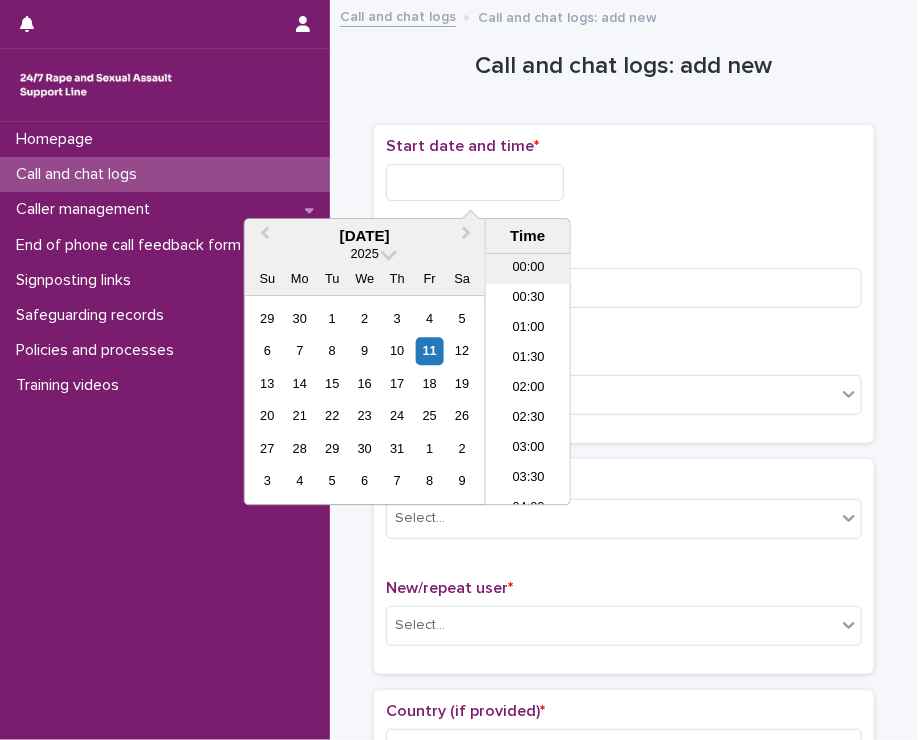 click on "00:00" at bounding box center (528, 270) 